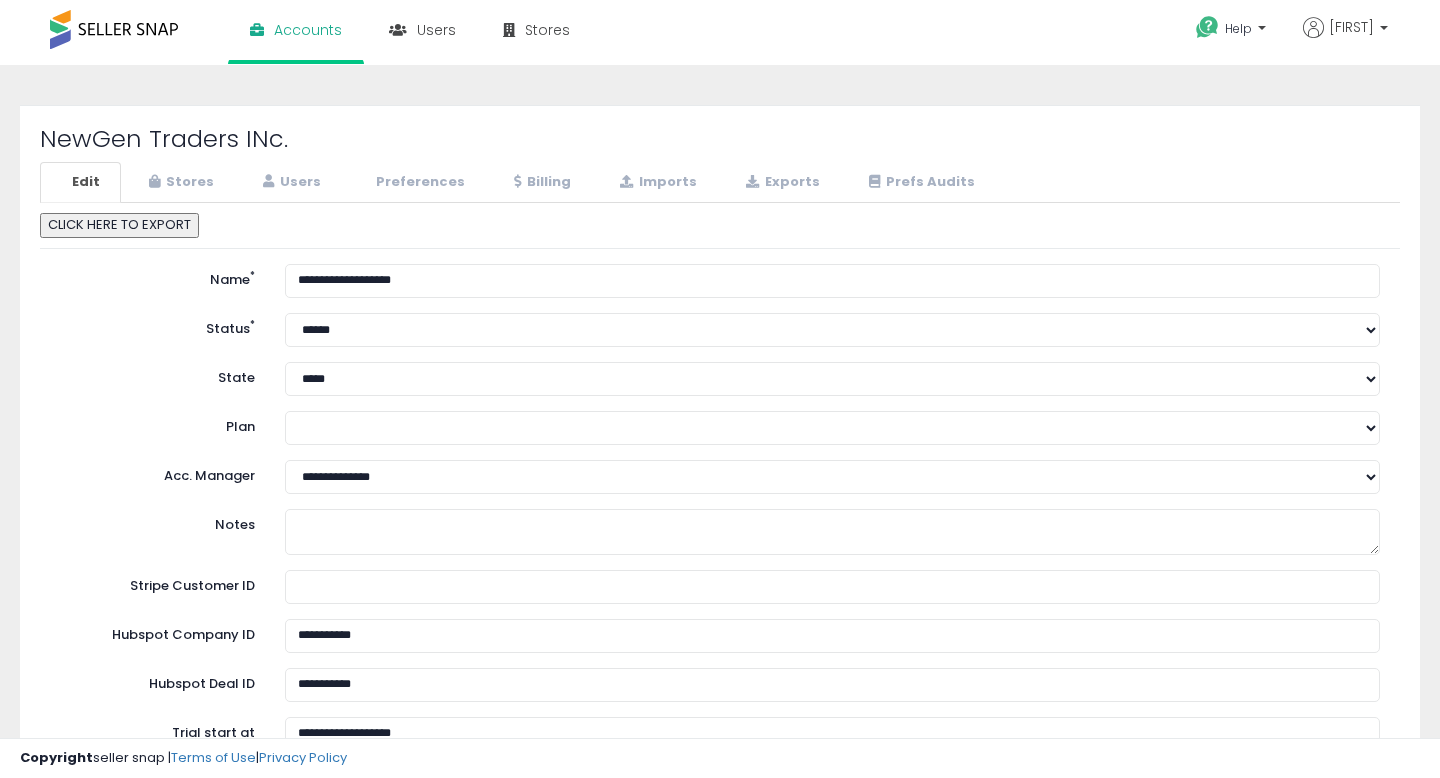 scroll, scrollTop: 0, scrollLeft: 0, axis: both 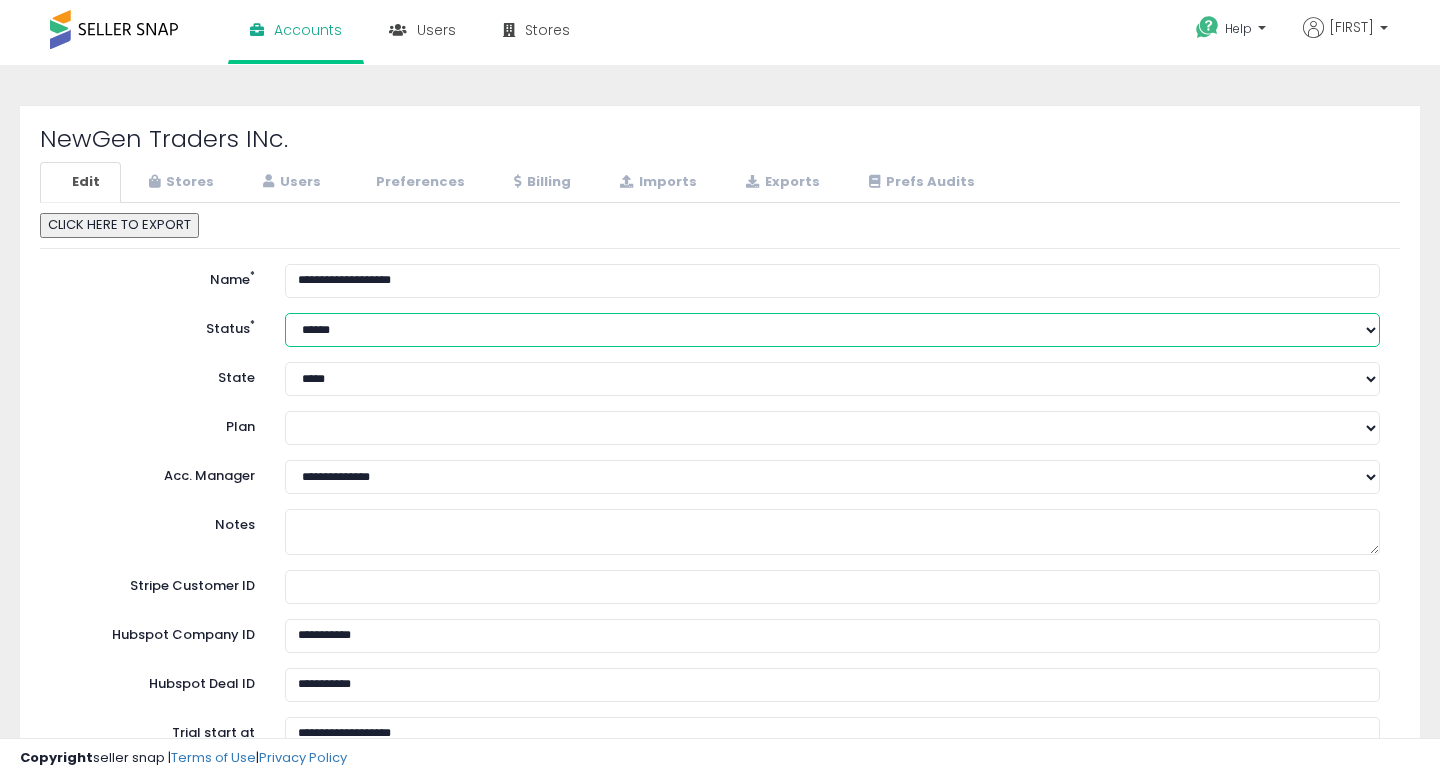 click on "****** ******** *********" at bounding box center (832, 330) 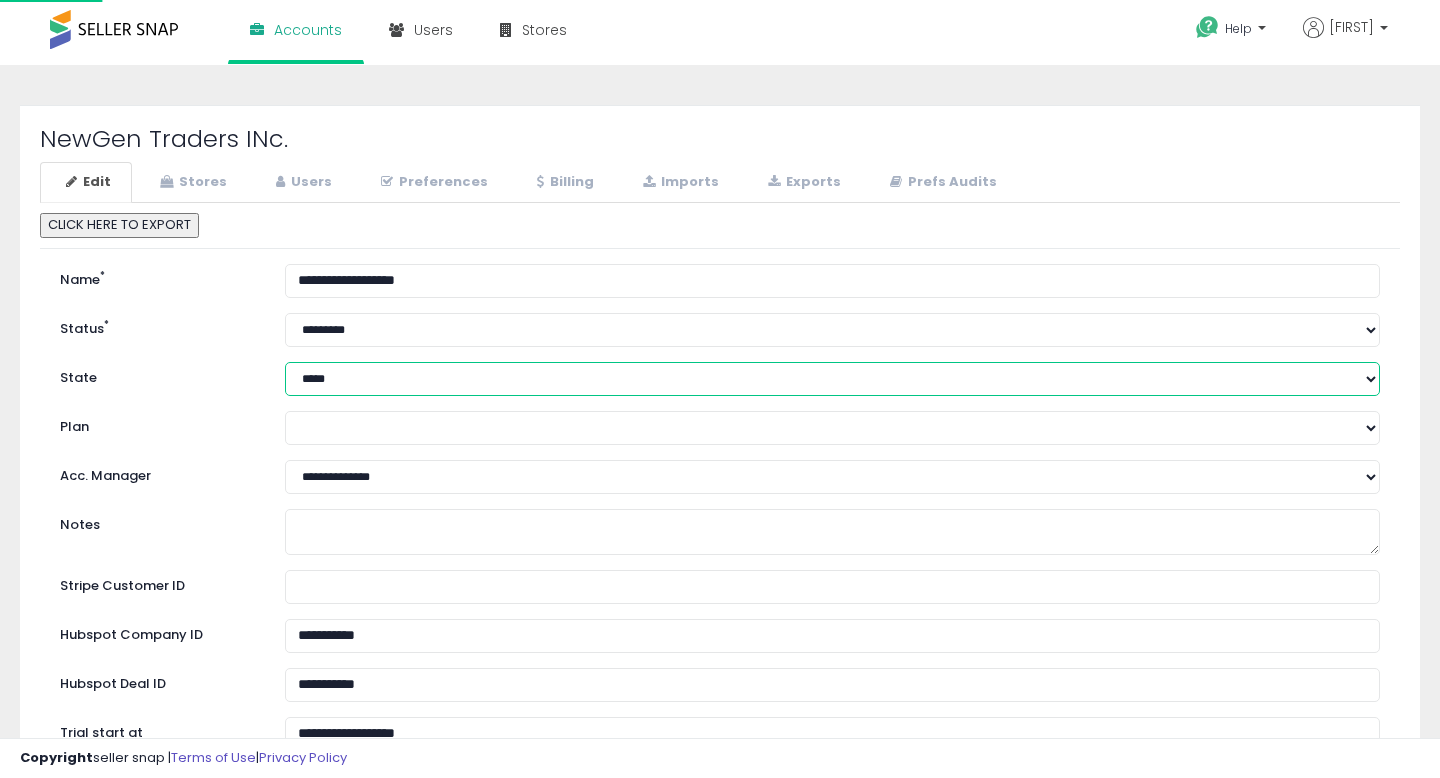 click on "**********" at bounding box center [832, 379] 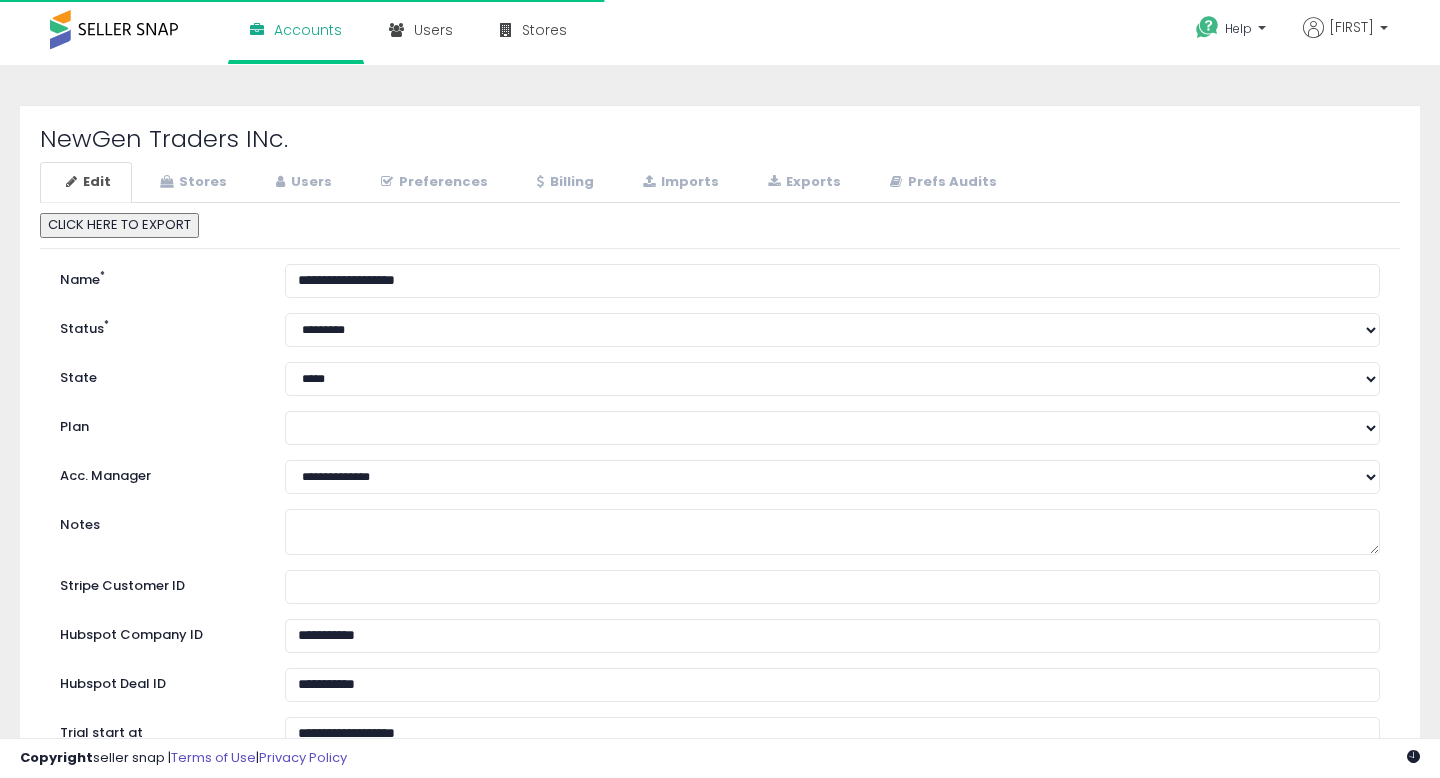 click on "**********" at bounding box center (832, 379) 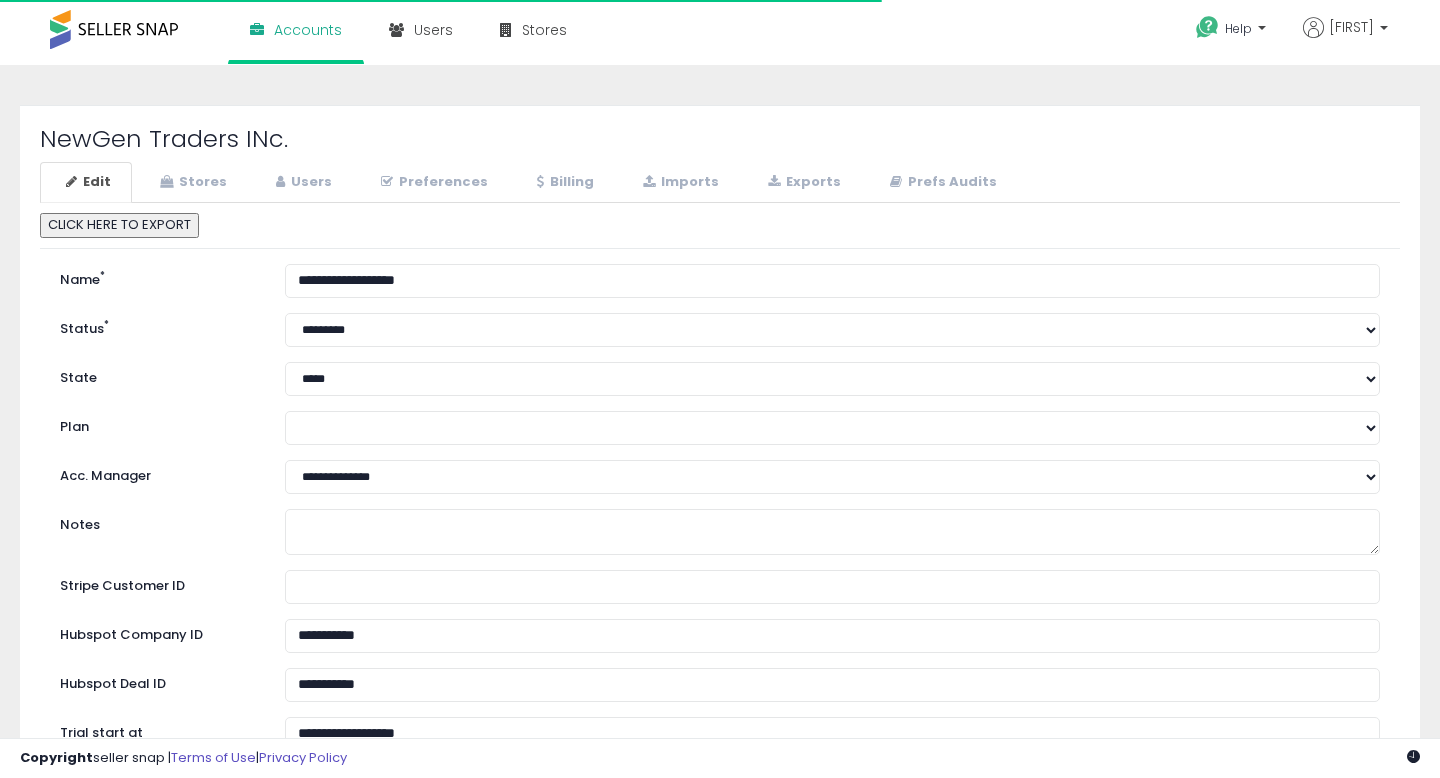 click on "**********" at bounding box center (832, 379) 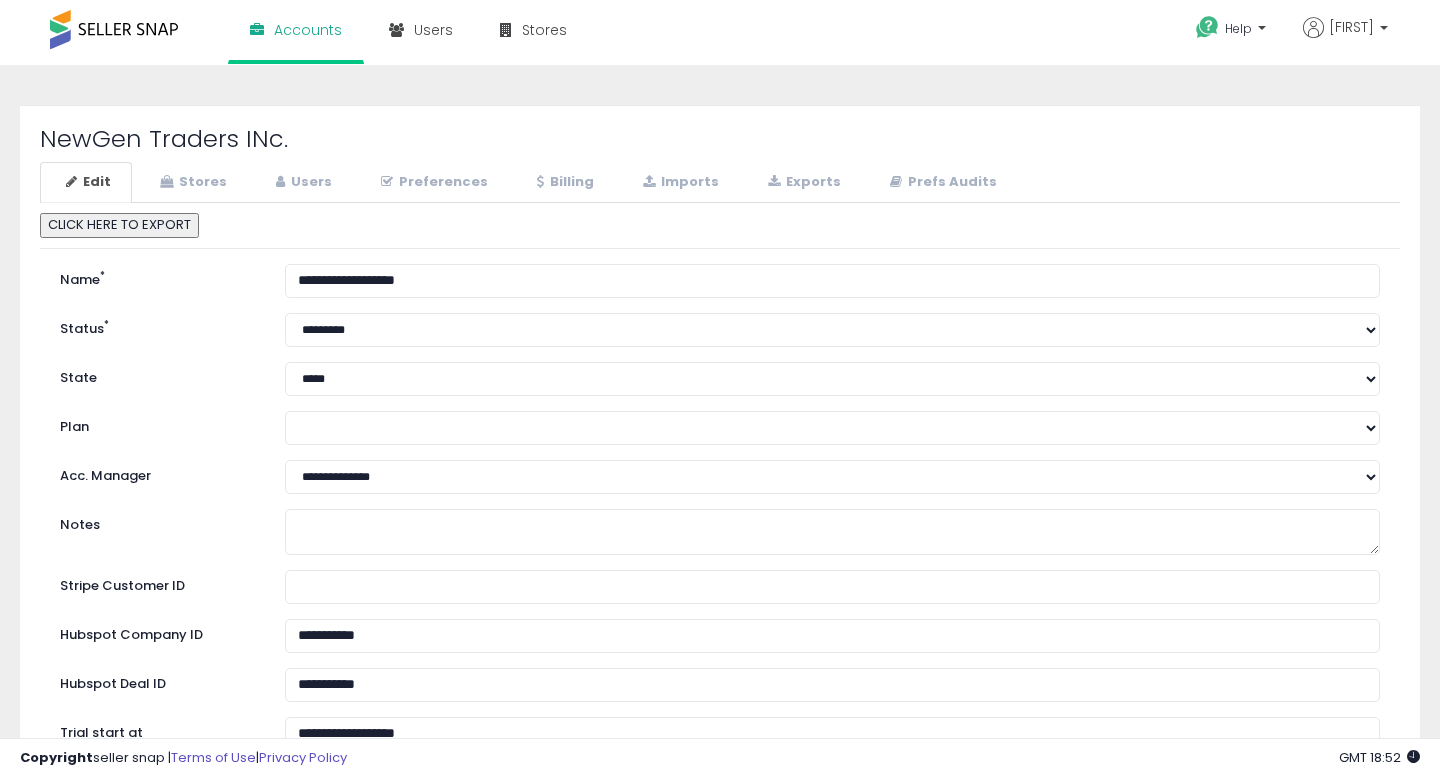 select on "****" 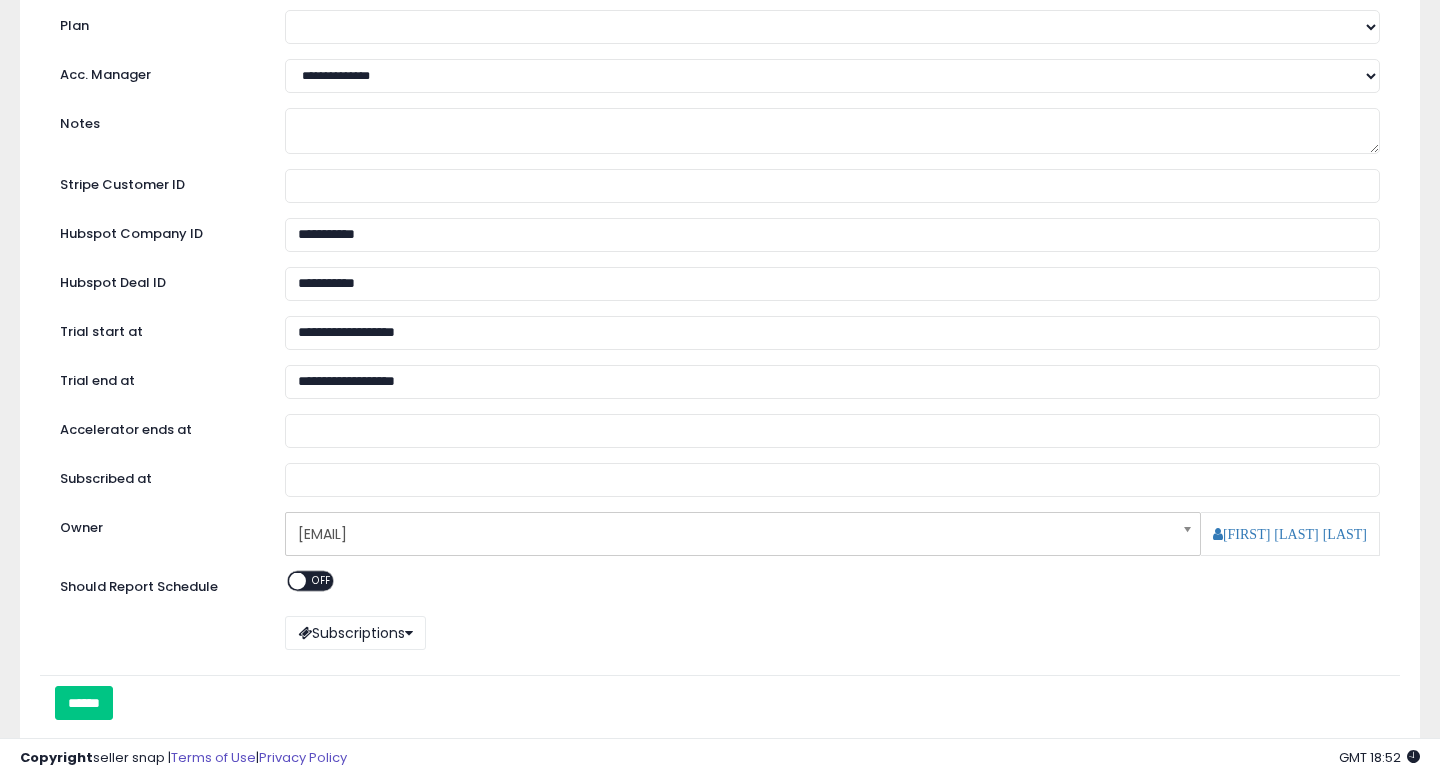 scroll, scrollTop: 528, scrollLeft: 0, axis: vertical 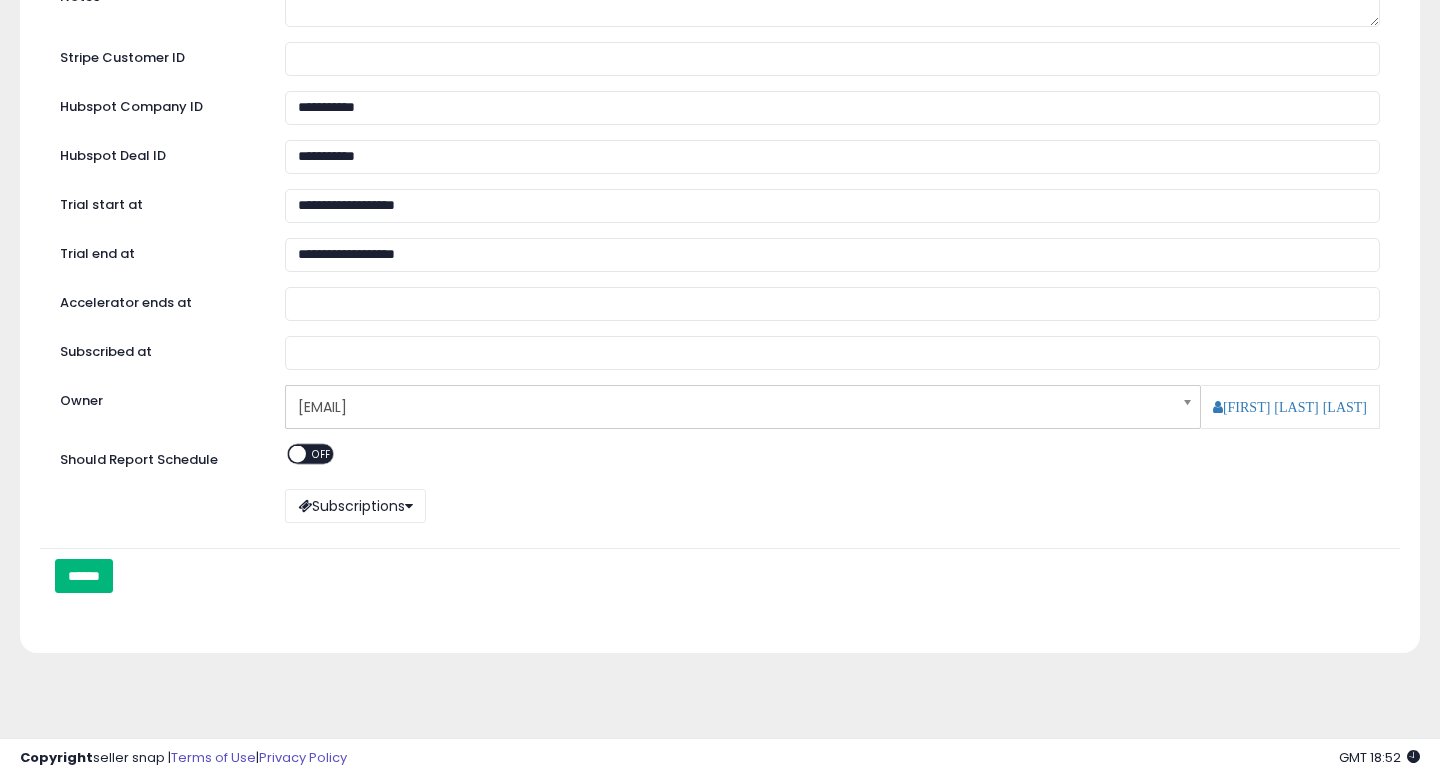 click on "******" at bounding box center (84, 576) 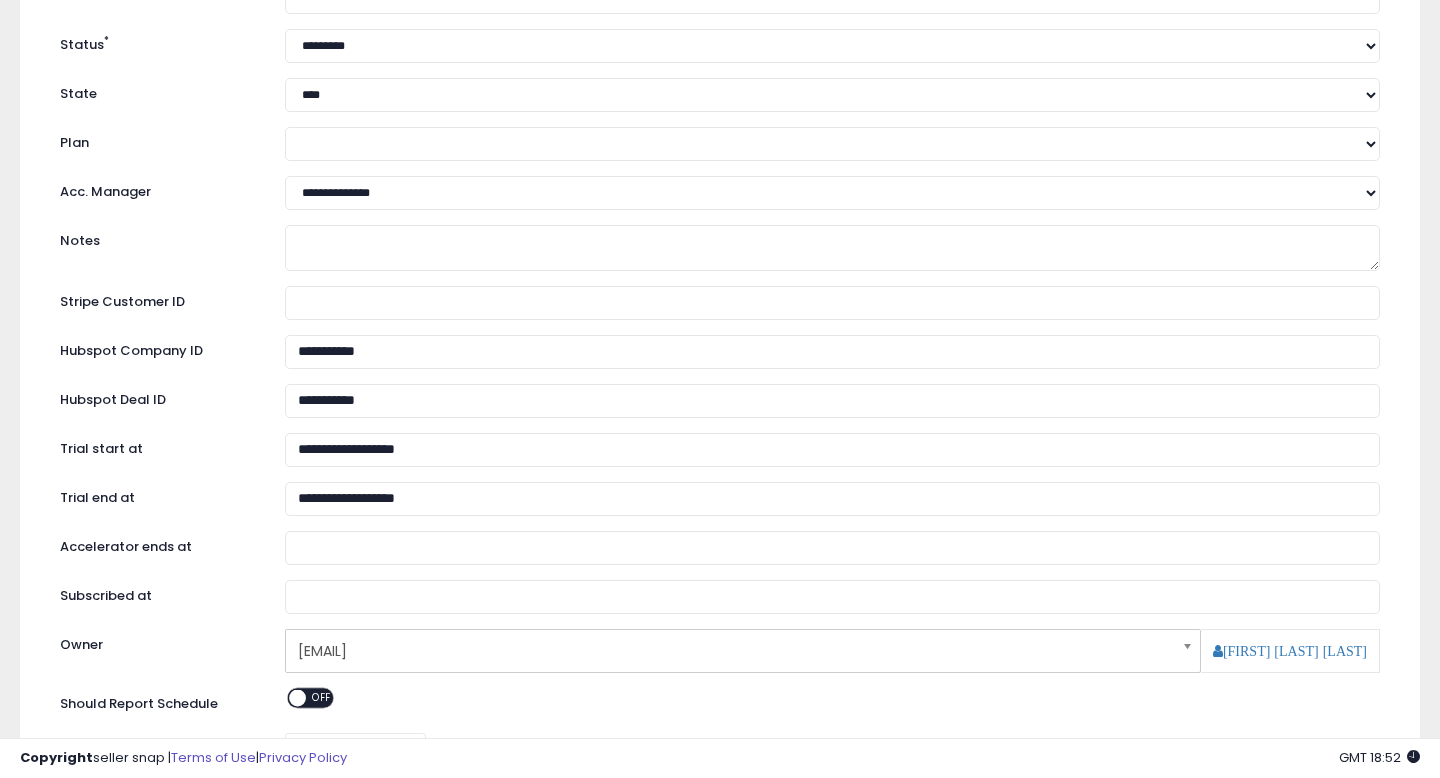 scroll, scrollTop: 0, scrollLeft: 0, axis: both 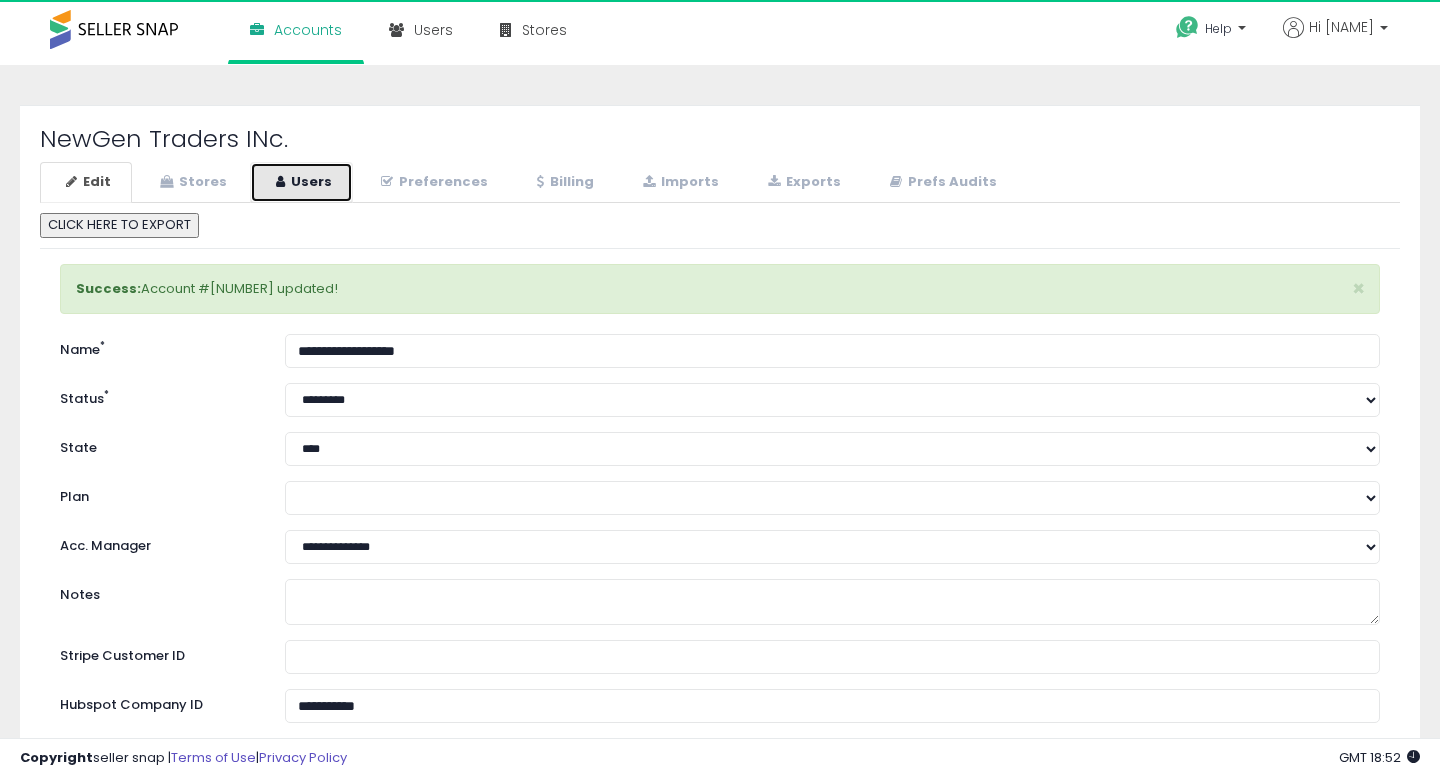 click on "Users" at bounding box center [301, 182] 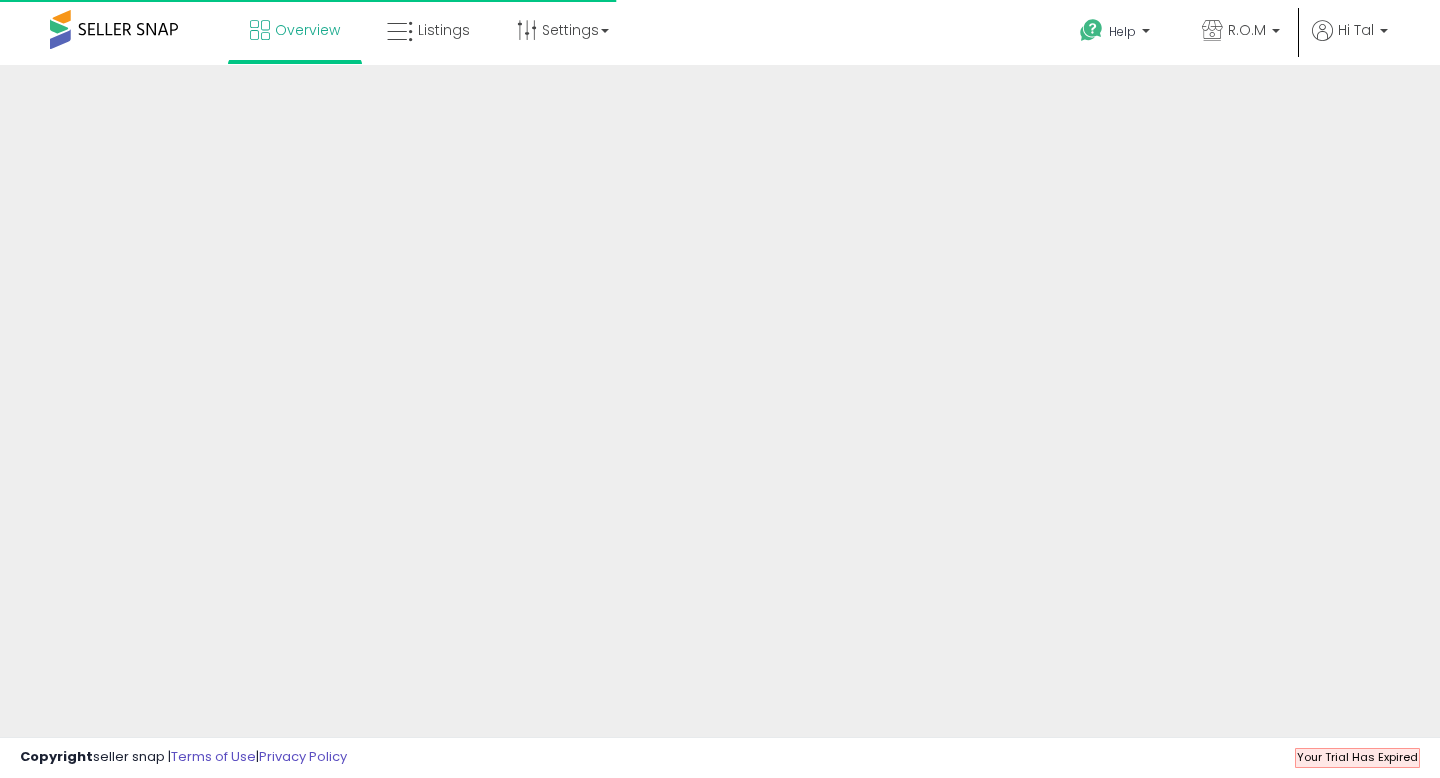 scroll, scrollTop: 0, scrollLeft: 0, axis: both 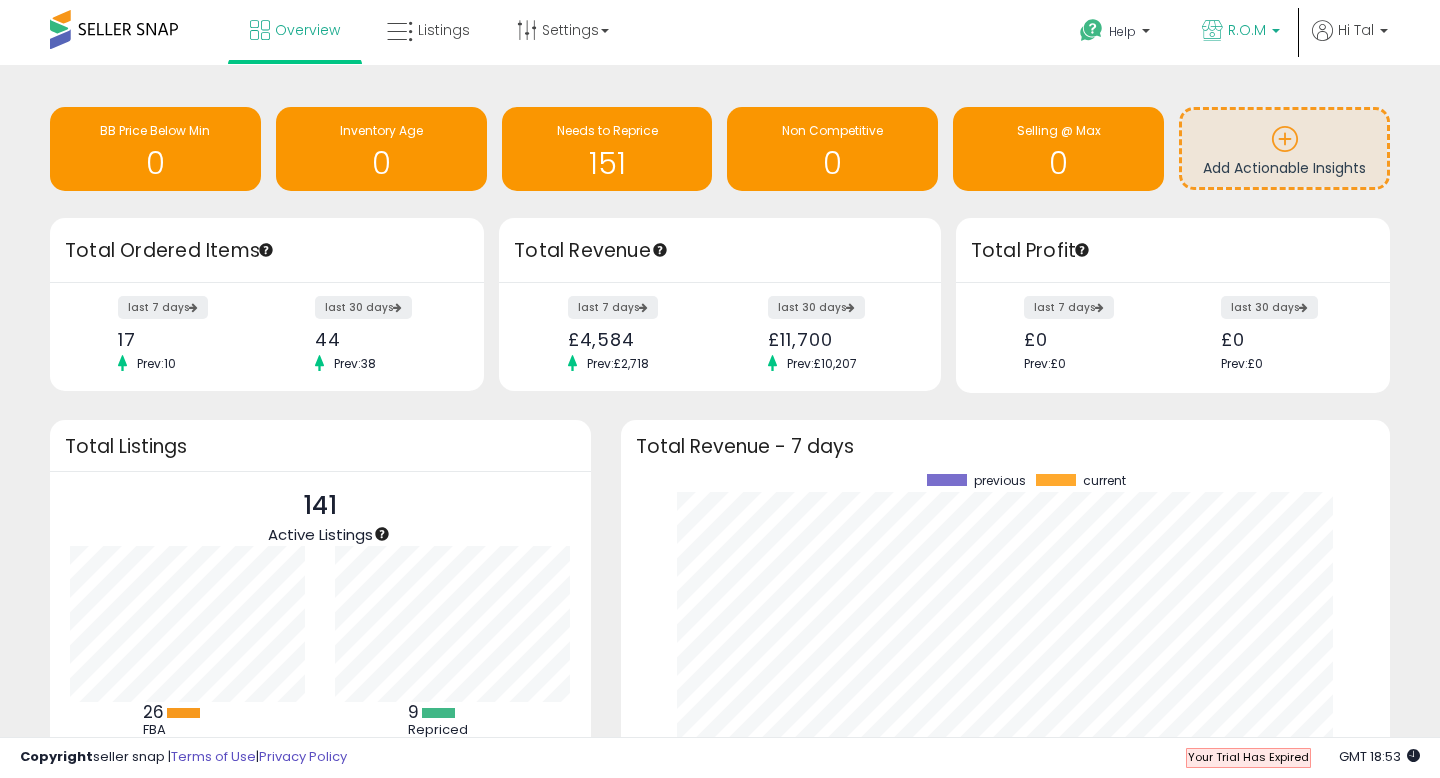 click on "R.O.M" at bounding box center [1241, 32] 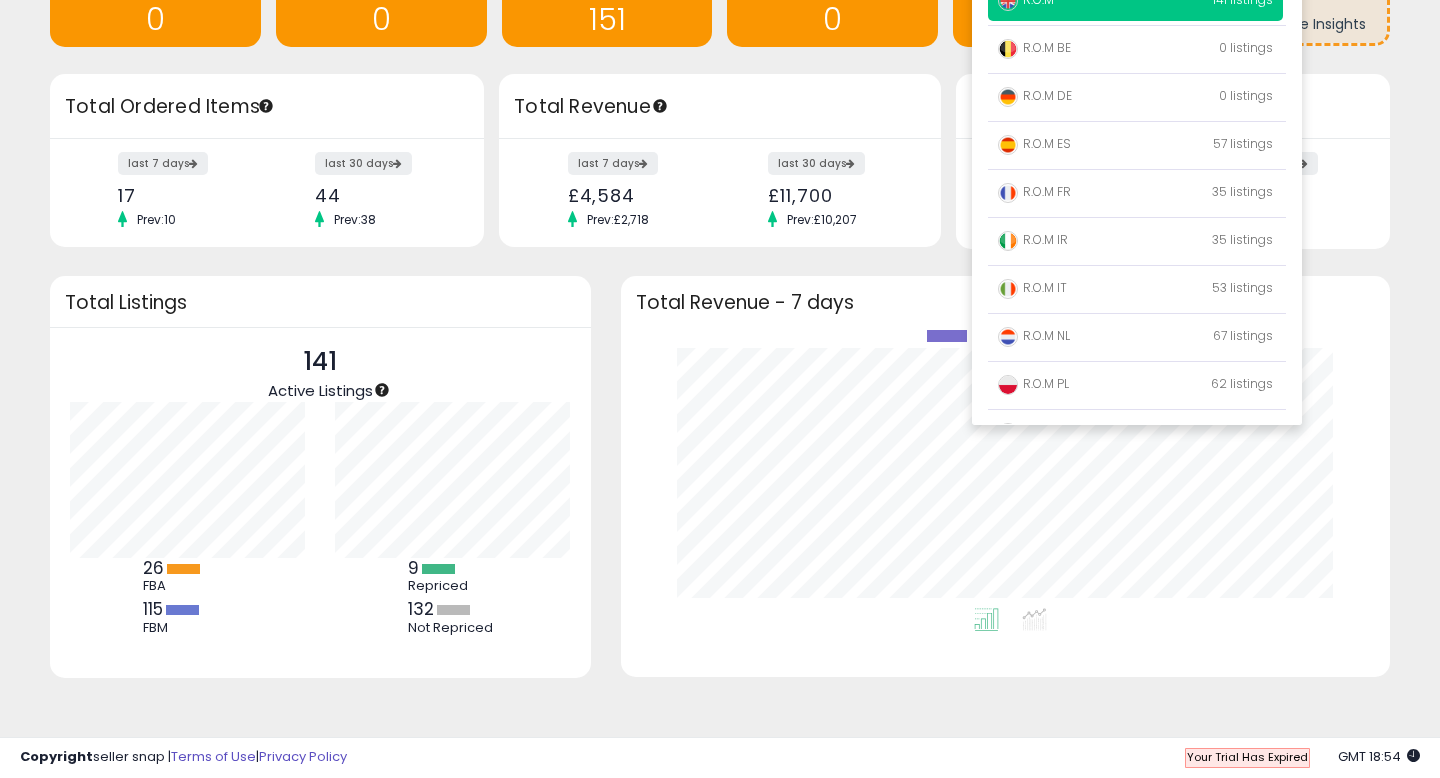 scroll, scrollTop: 0, scrollLeft: 0, axis: both 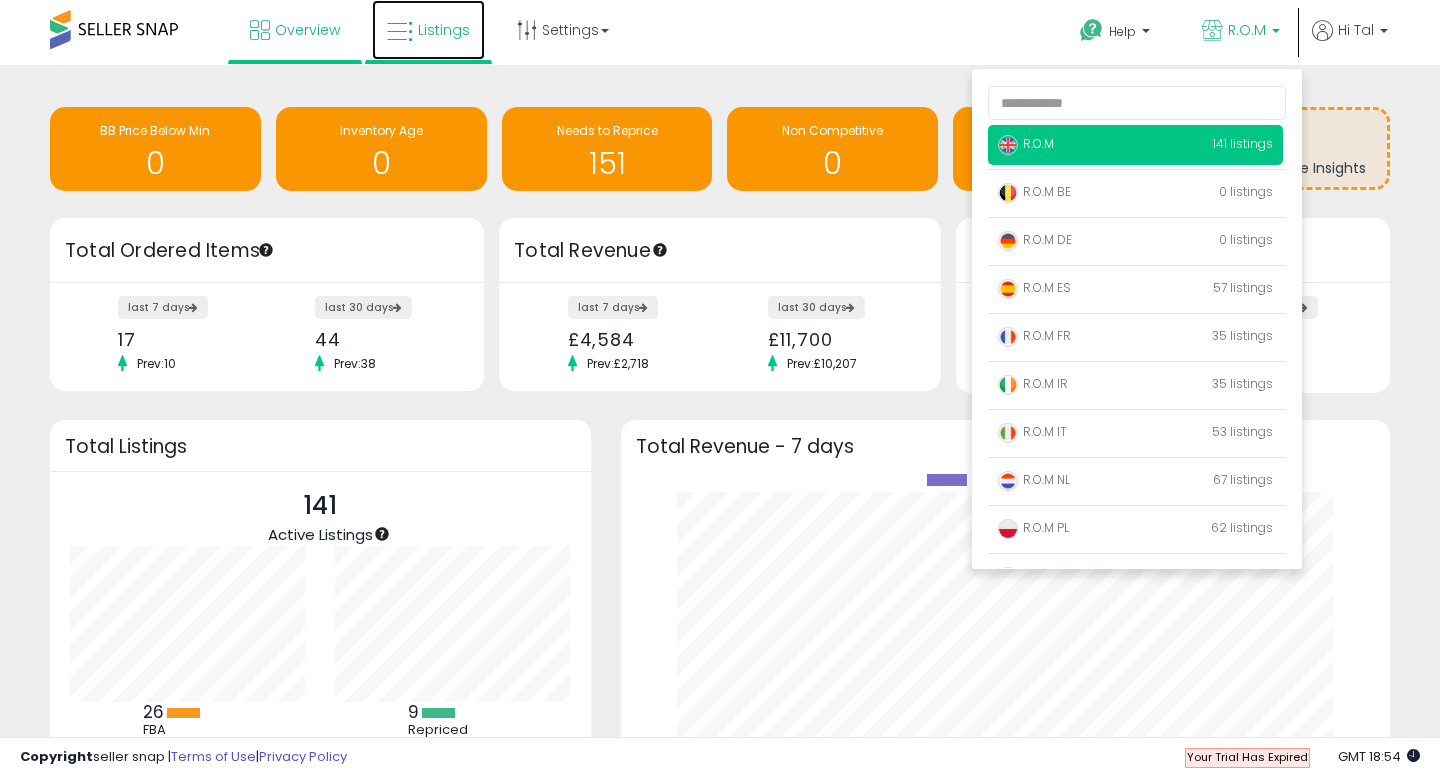 click on "Listings" at bounding box center (428, 30) 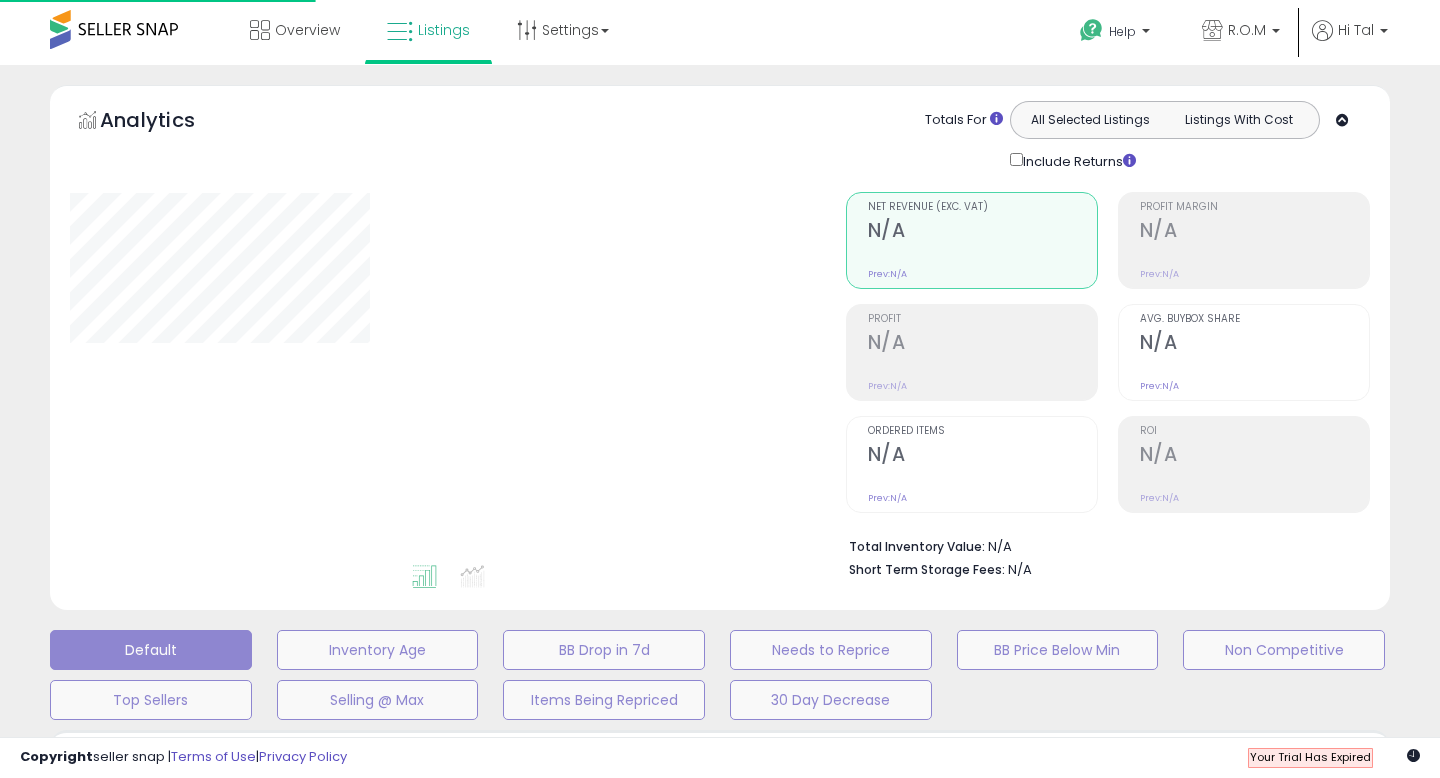 scroll, scrollTop: 0, scrollLeft: 0, axis: both 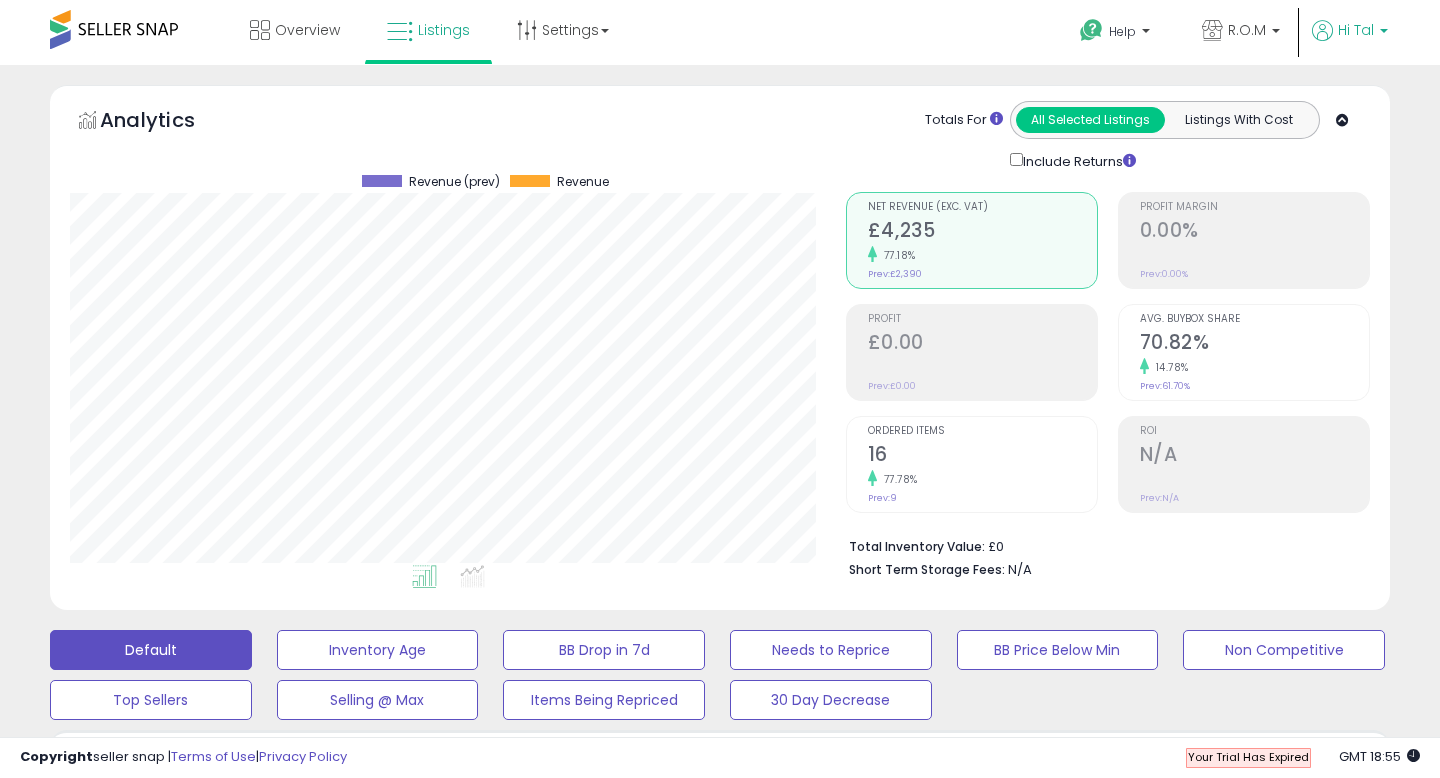 click on "Hi Tal" at bounding box center (1356, 30) 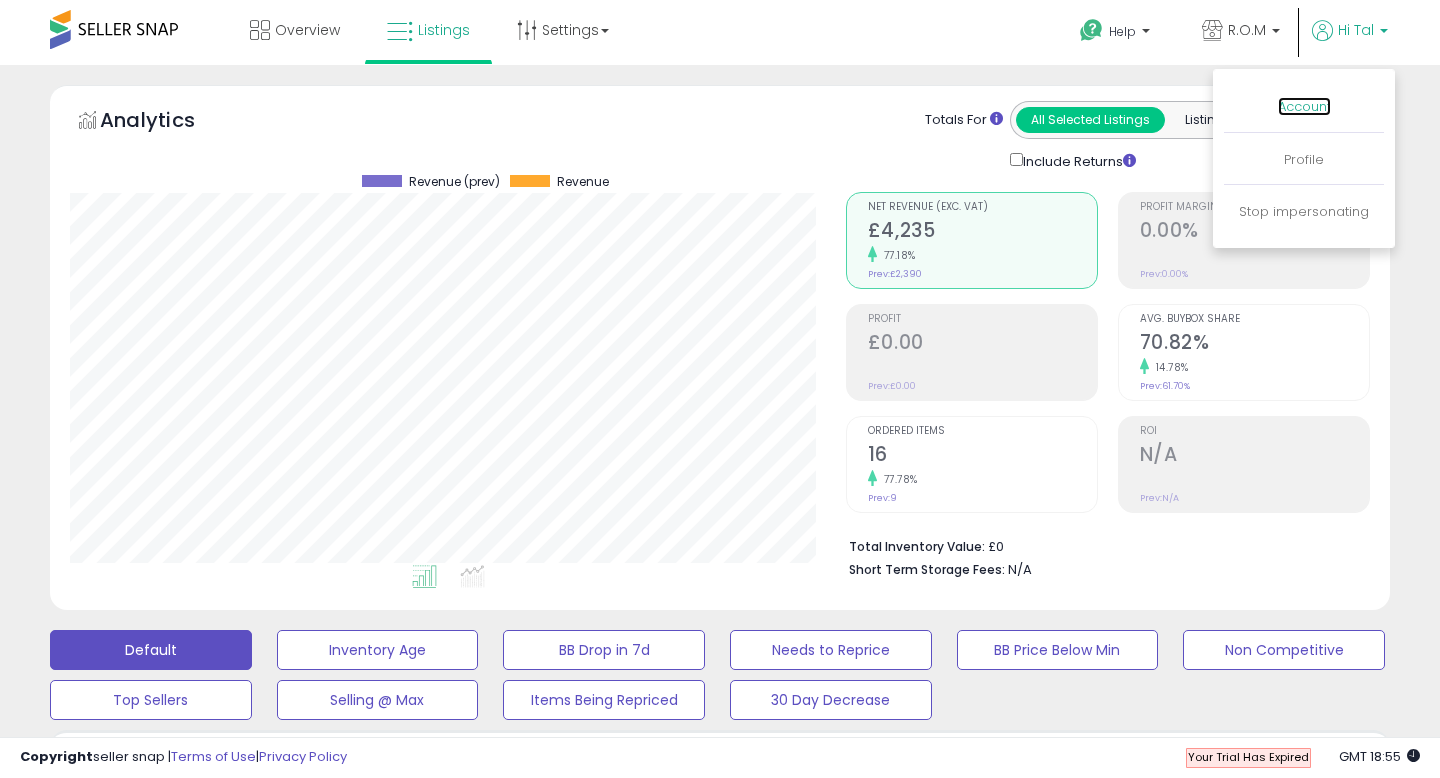 click on "Account" at bounding box center [1304, 106] 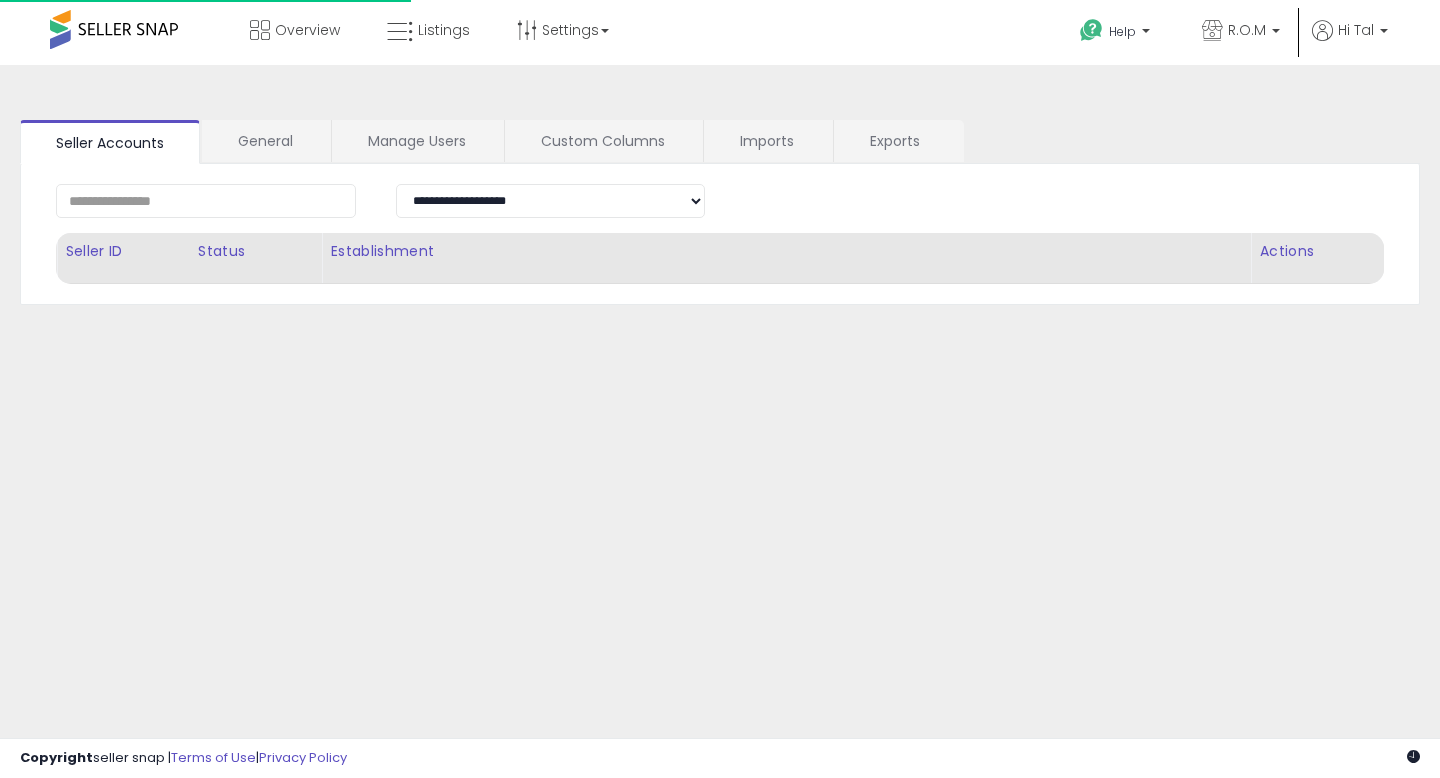 scroll, scrollTop: 0, scrollLeft: 0, axis: both 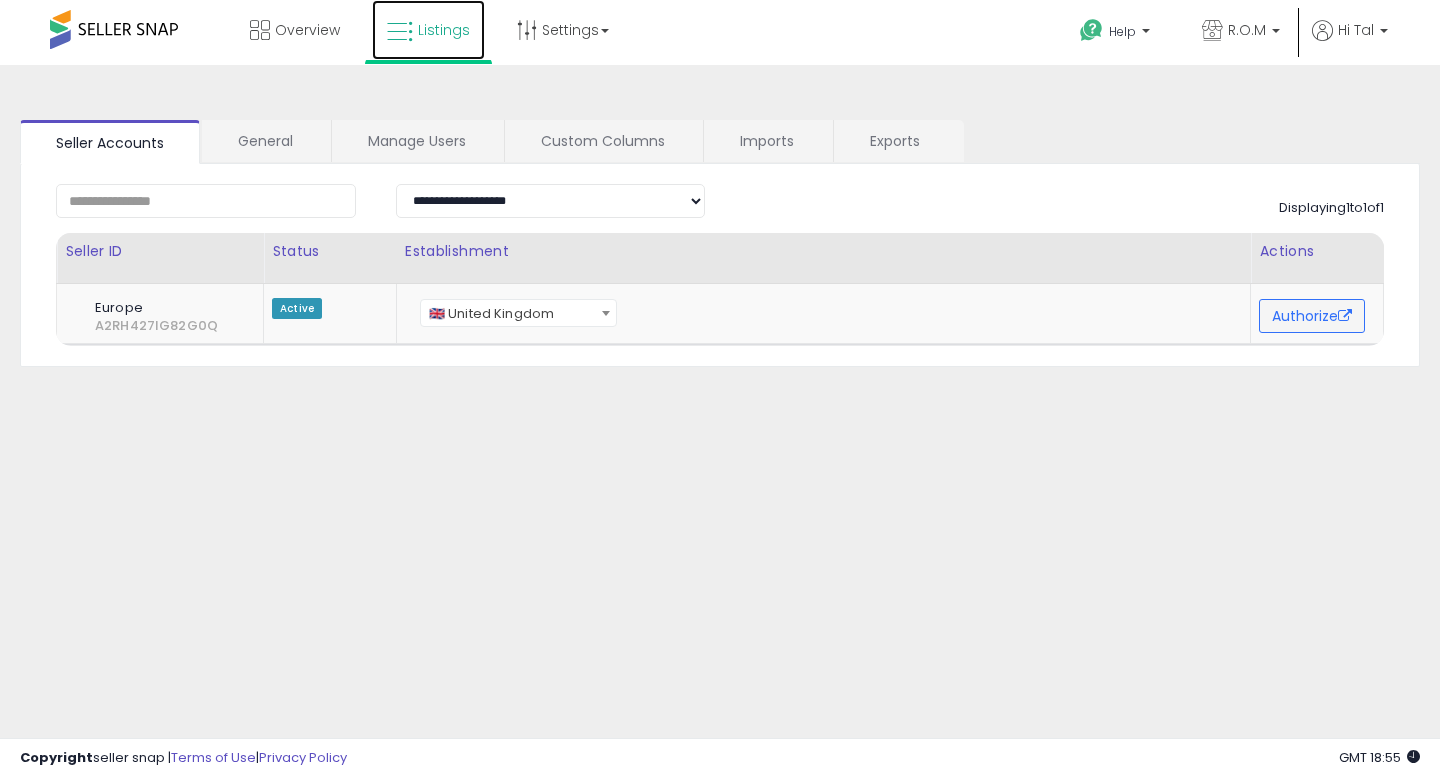 click on "Listings" at bounding box center (444, 30) 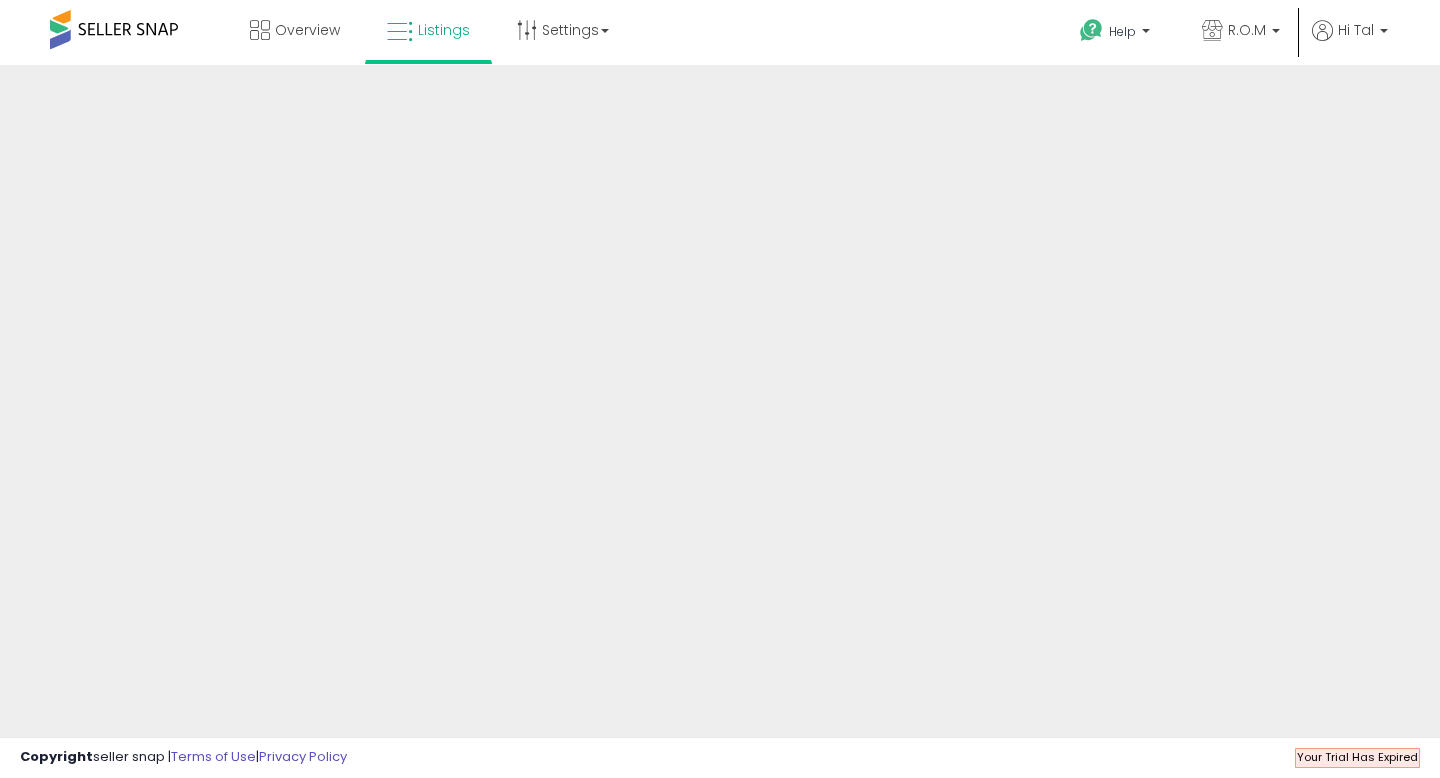 scroll, scrollTop: 0, scrollLeft: 0, axis: both 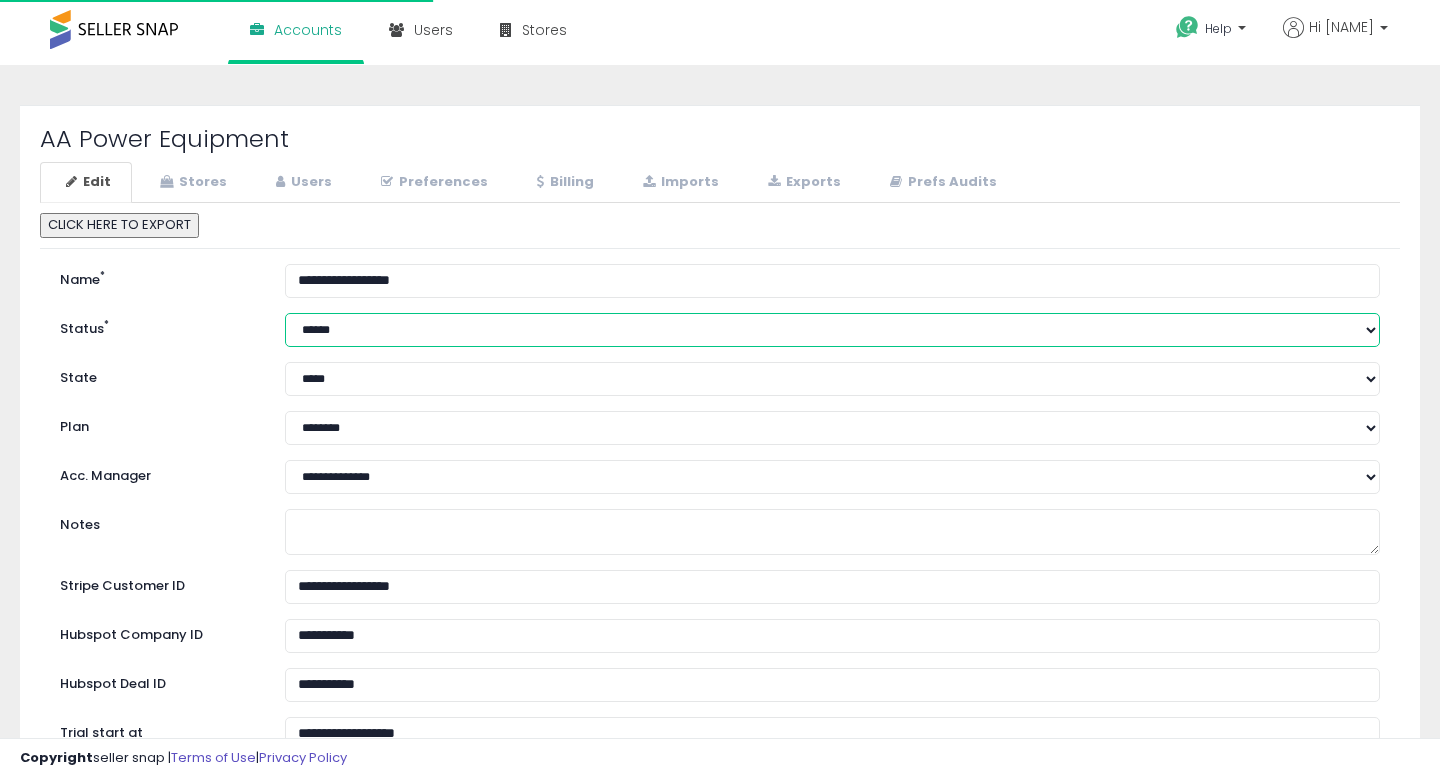 click on "****** ******** *********" at bounding box center [832, 330] 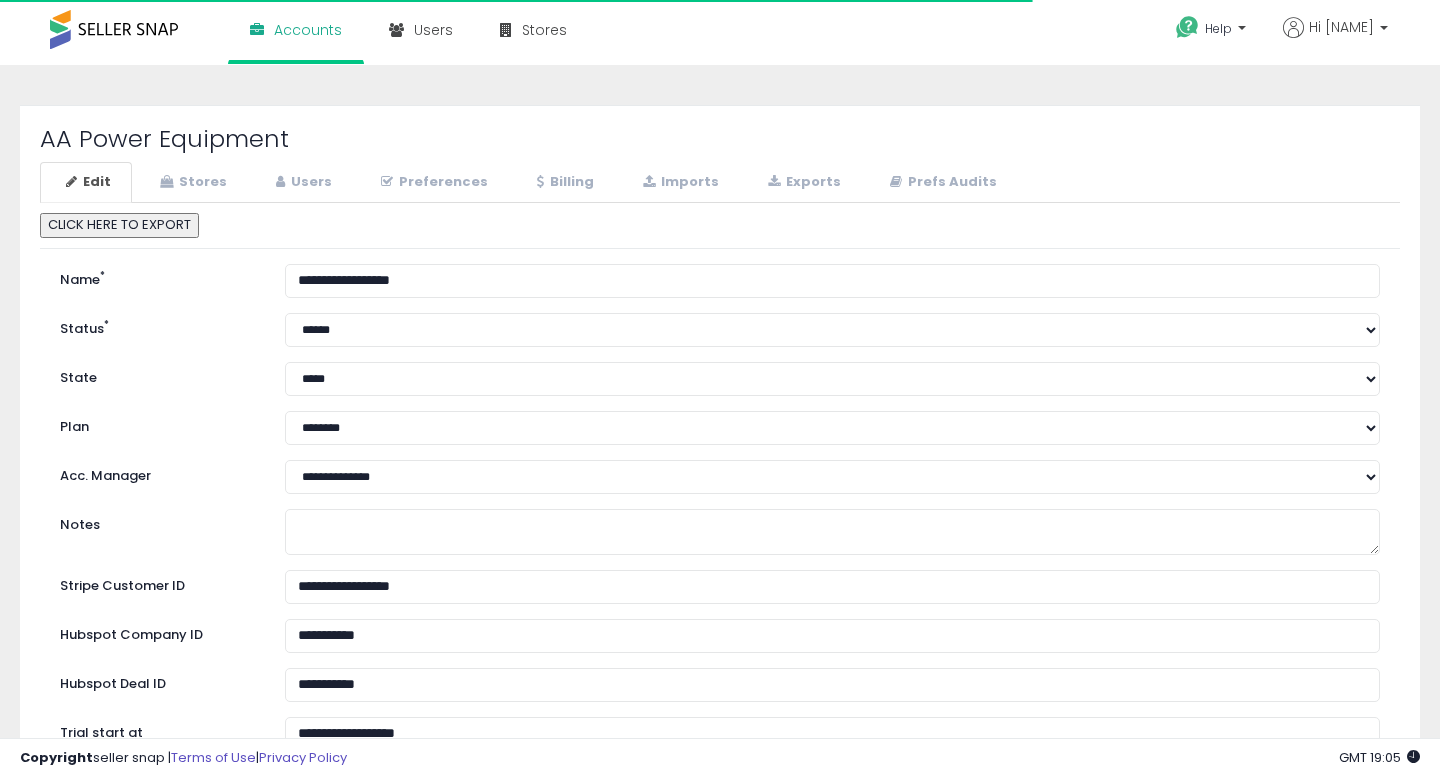 select on "*********" 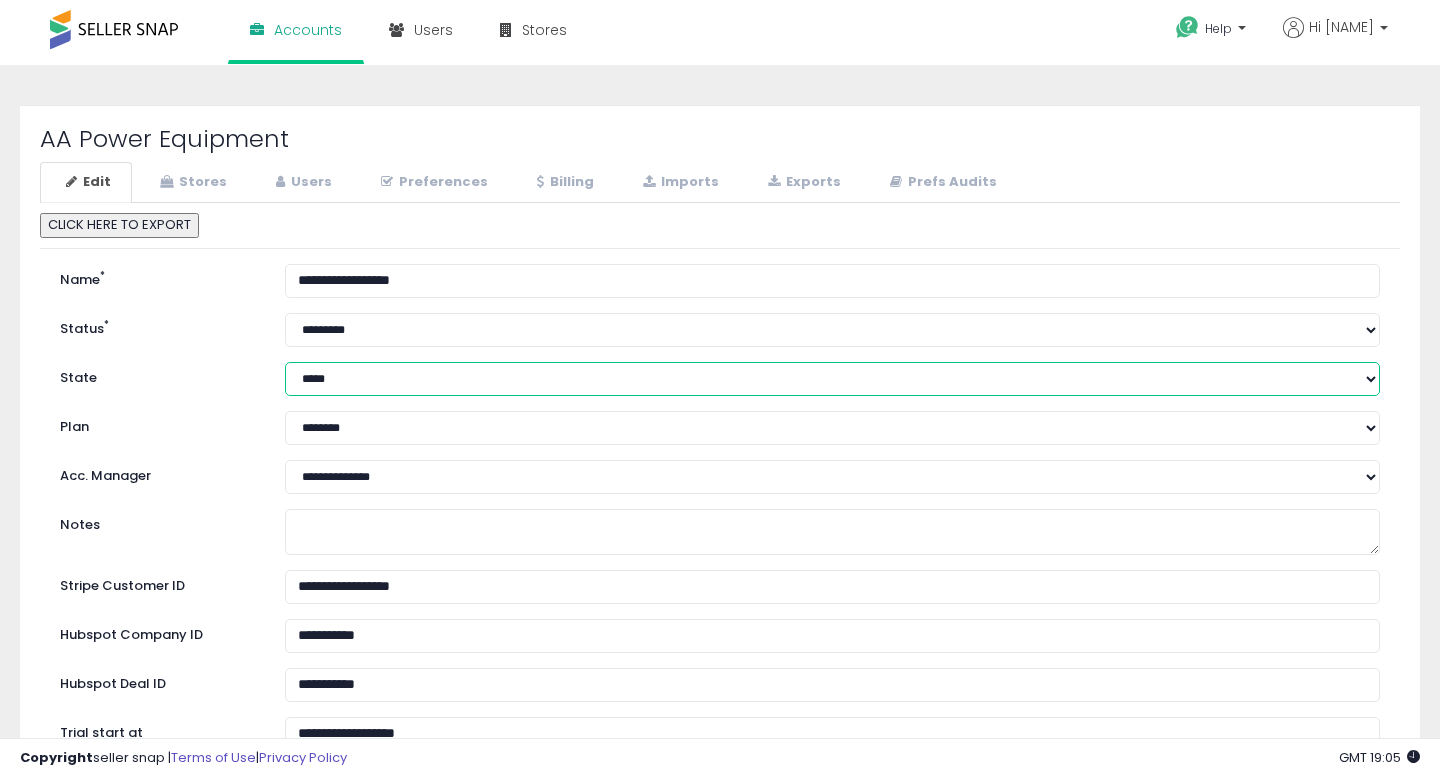 click on "**********" at bounding box center (832, 379) 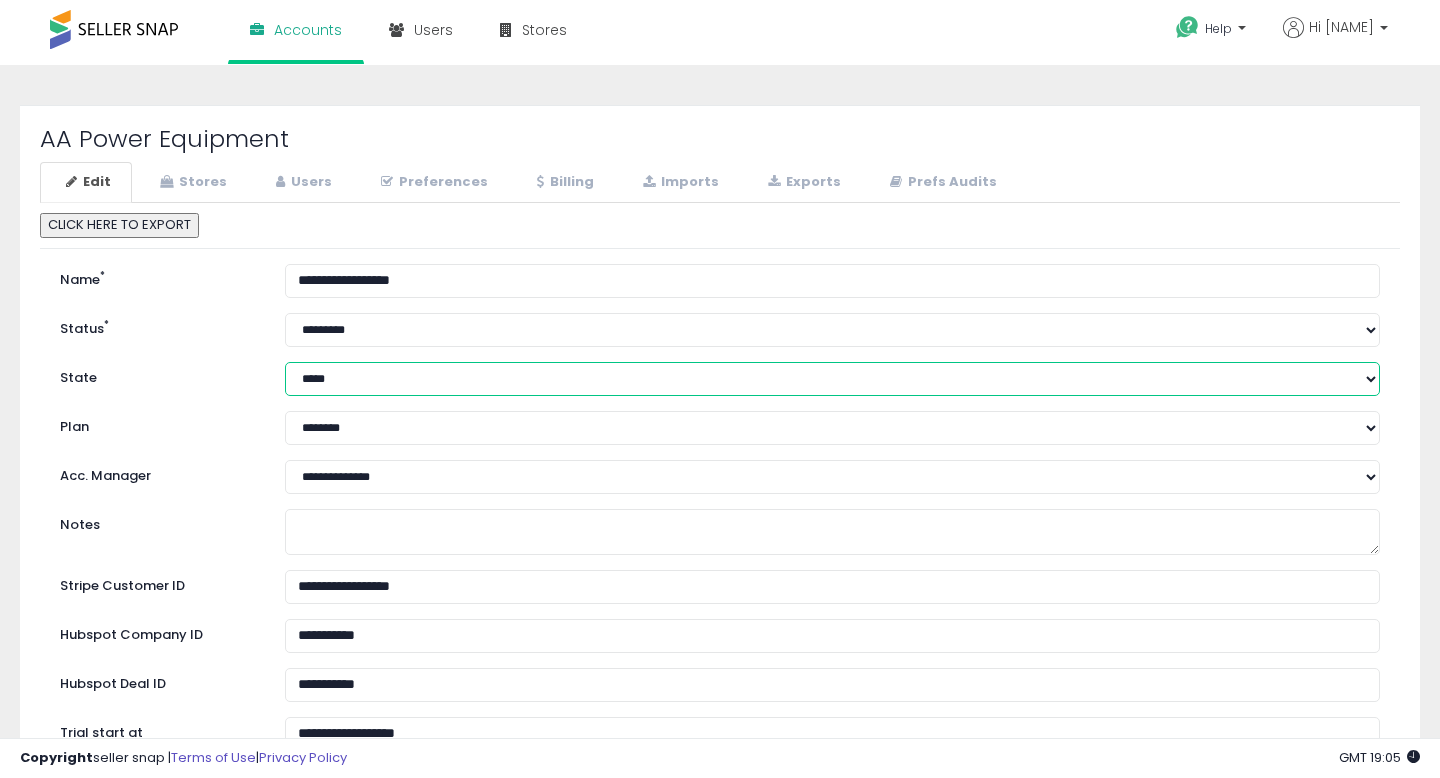 select on "****" 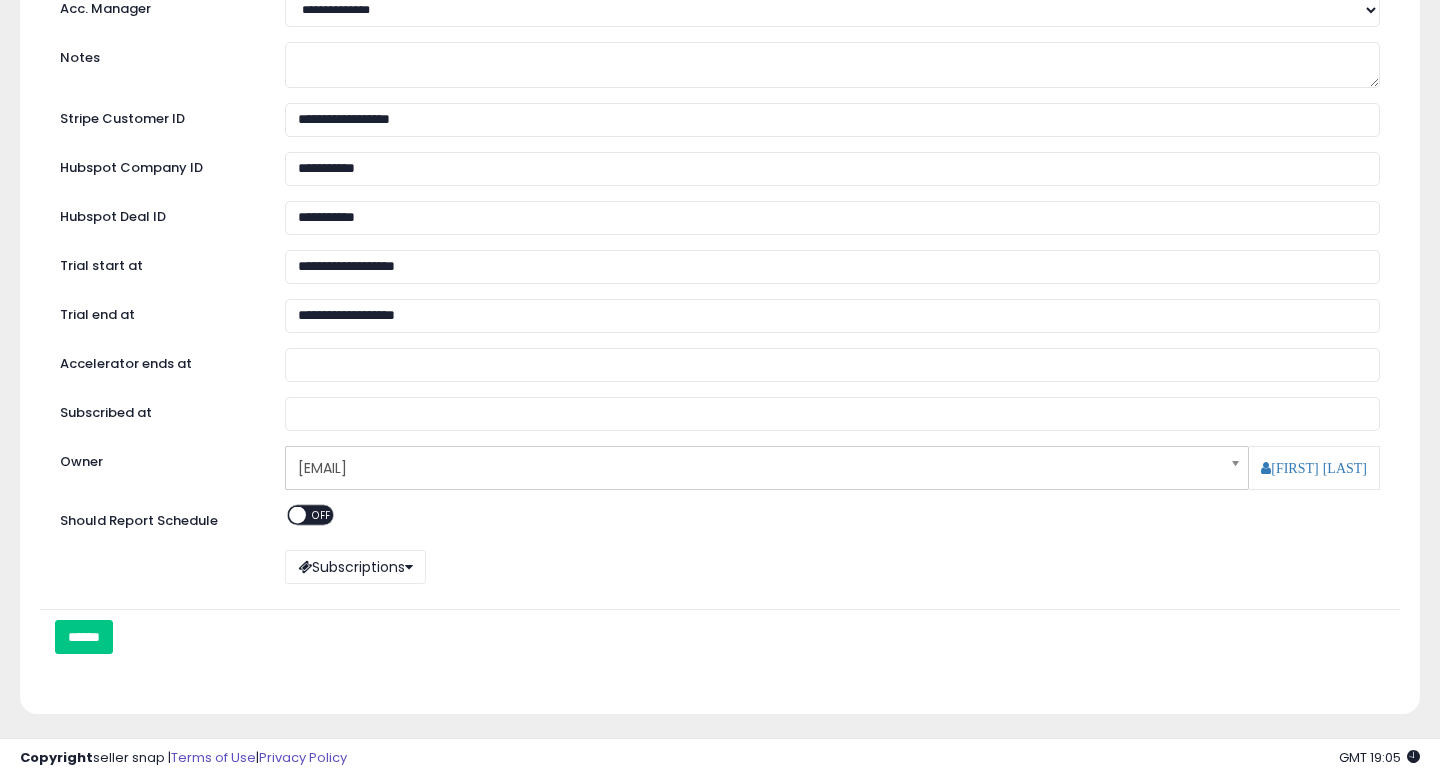 scroll, scrollTop: 528, scrollLeft: 0, axis: vertical 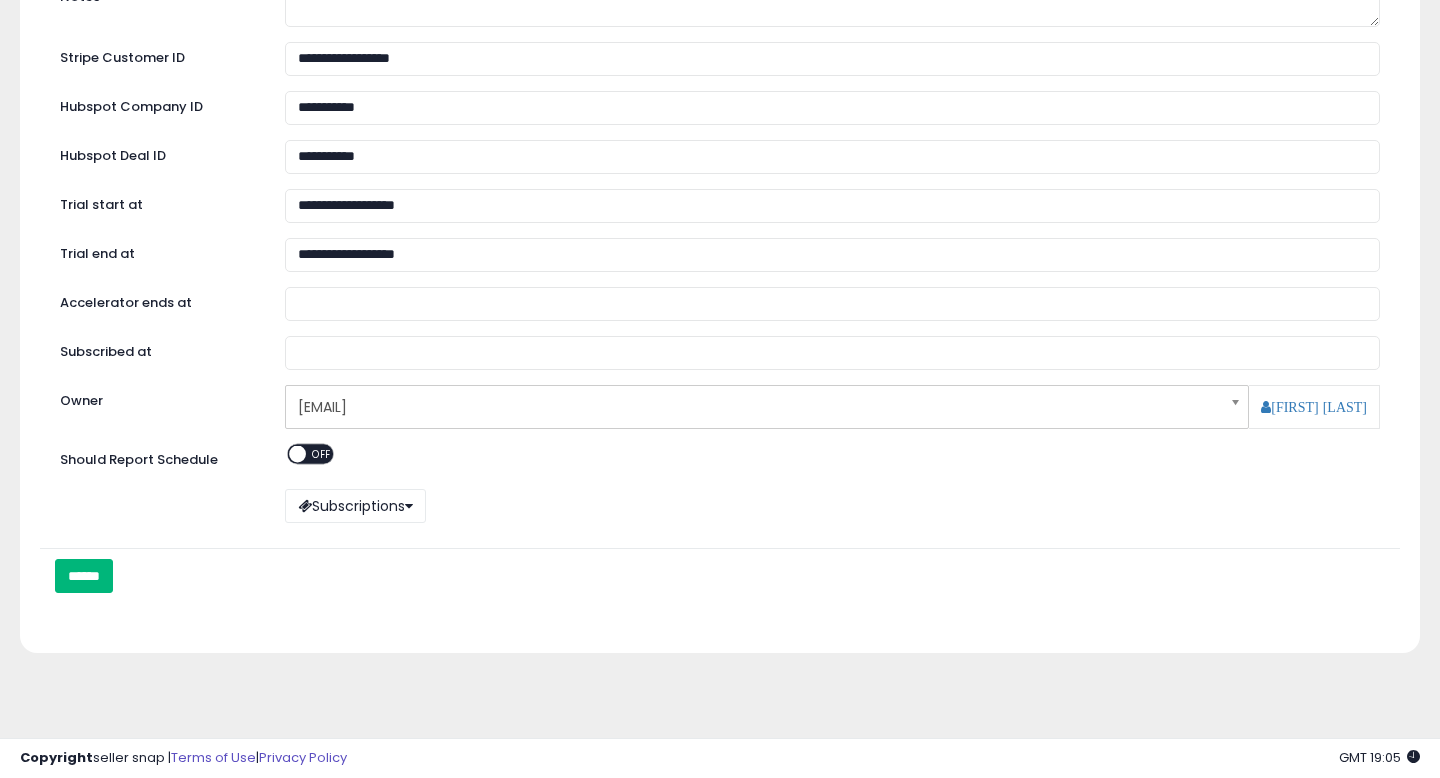click on "******" at bounding box center (84, 576) 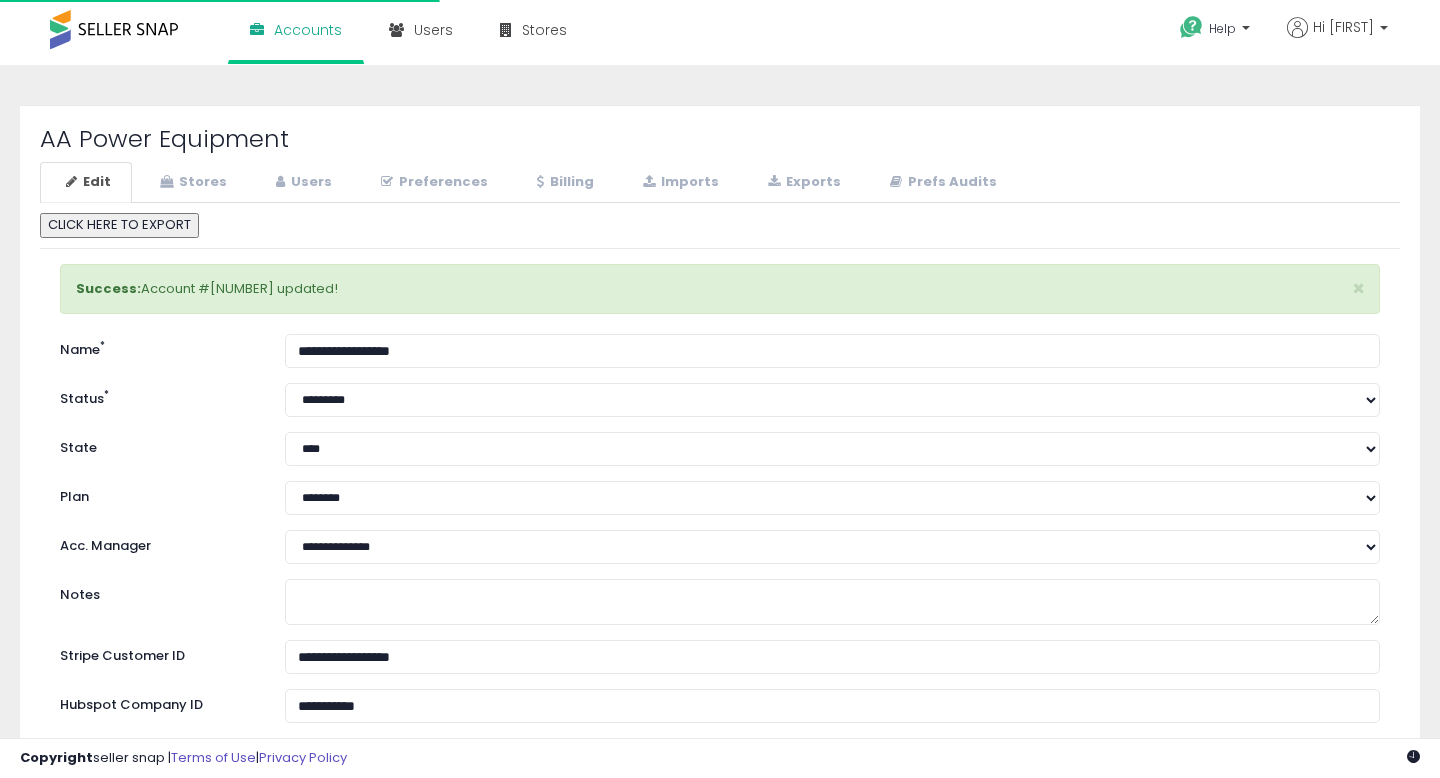 scroll, scrollTop: 0, scrollLeft: 0, axis: both 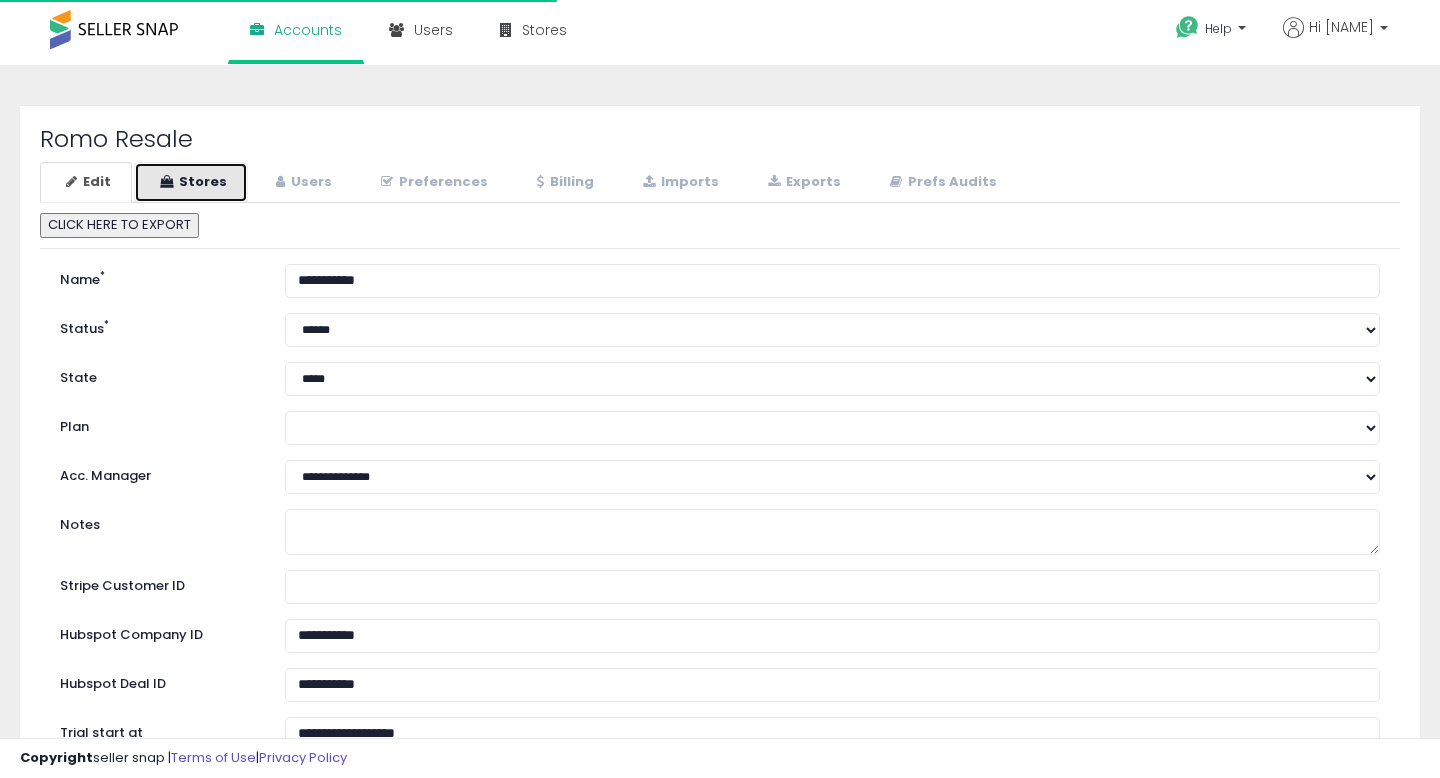 click on "Stores" at bounding box center [191, 182] 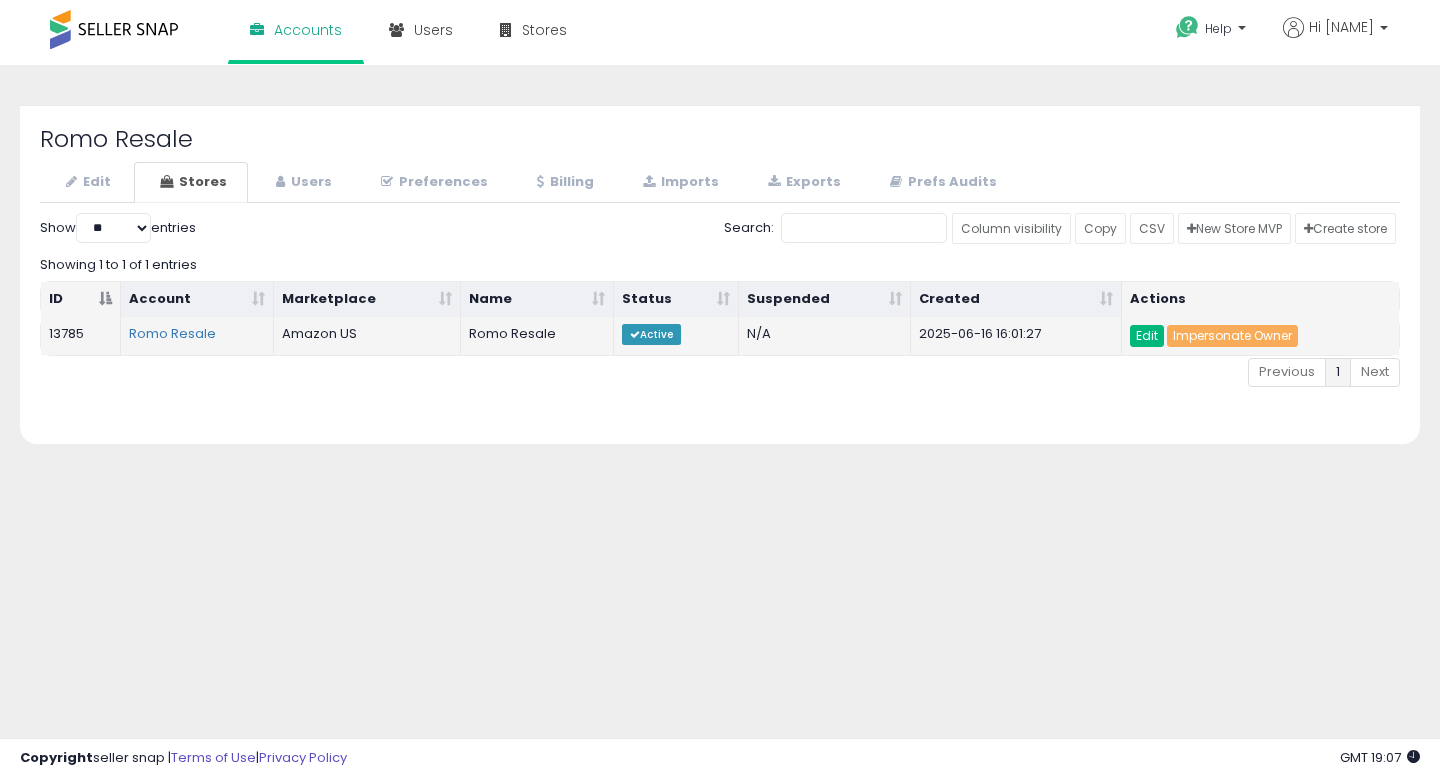 click on "Edit" at bounding box center [1147, 336] 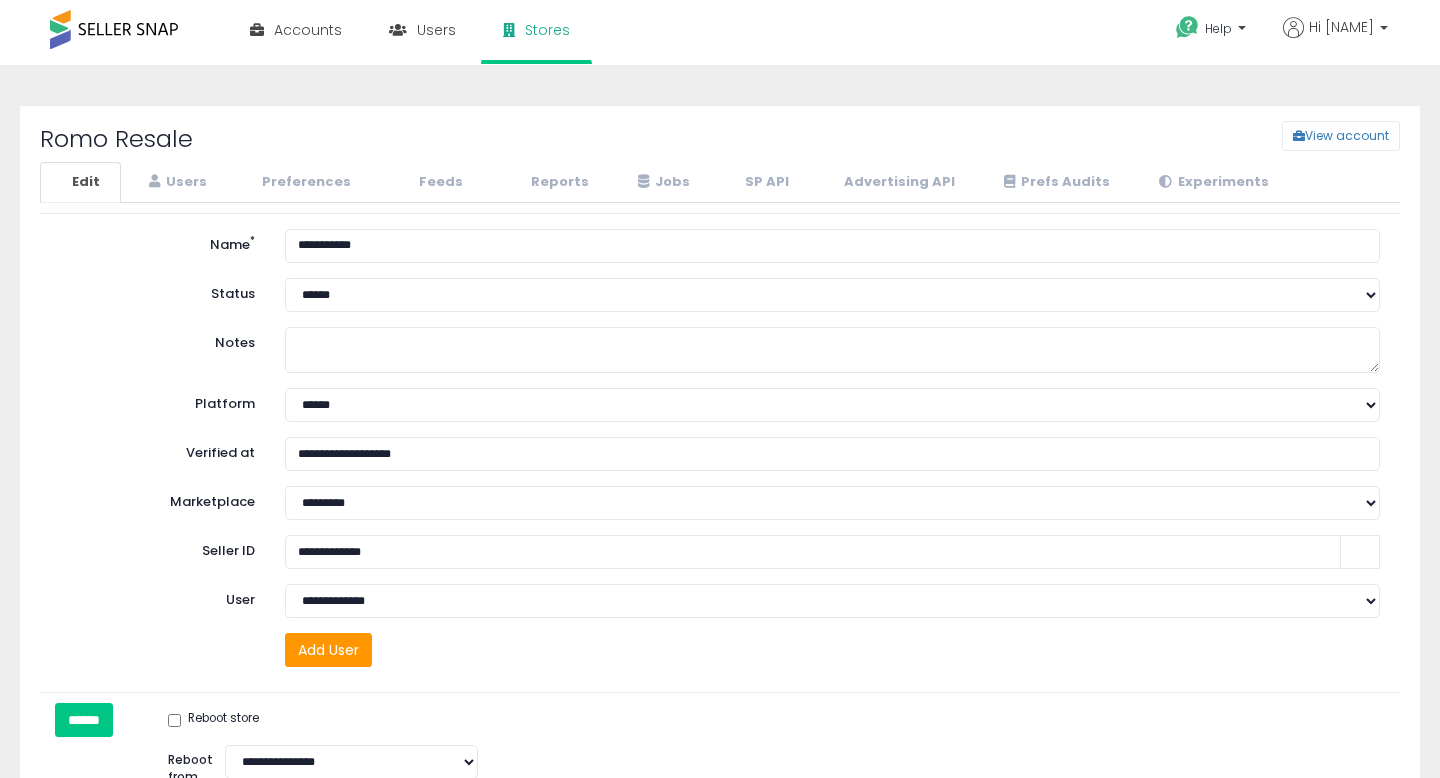 scroll, scrollTop: 0, scrollLeft: 0, axis: both 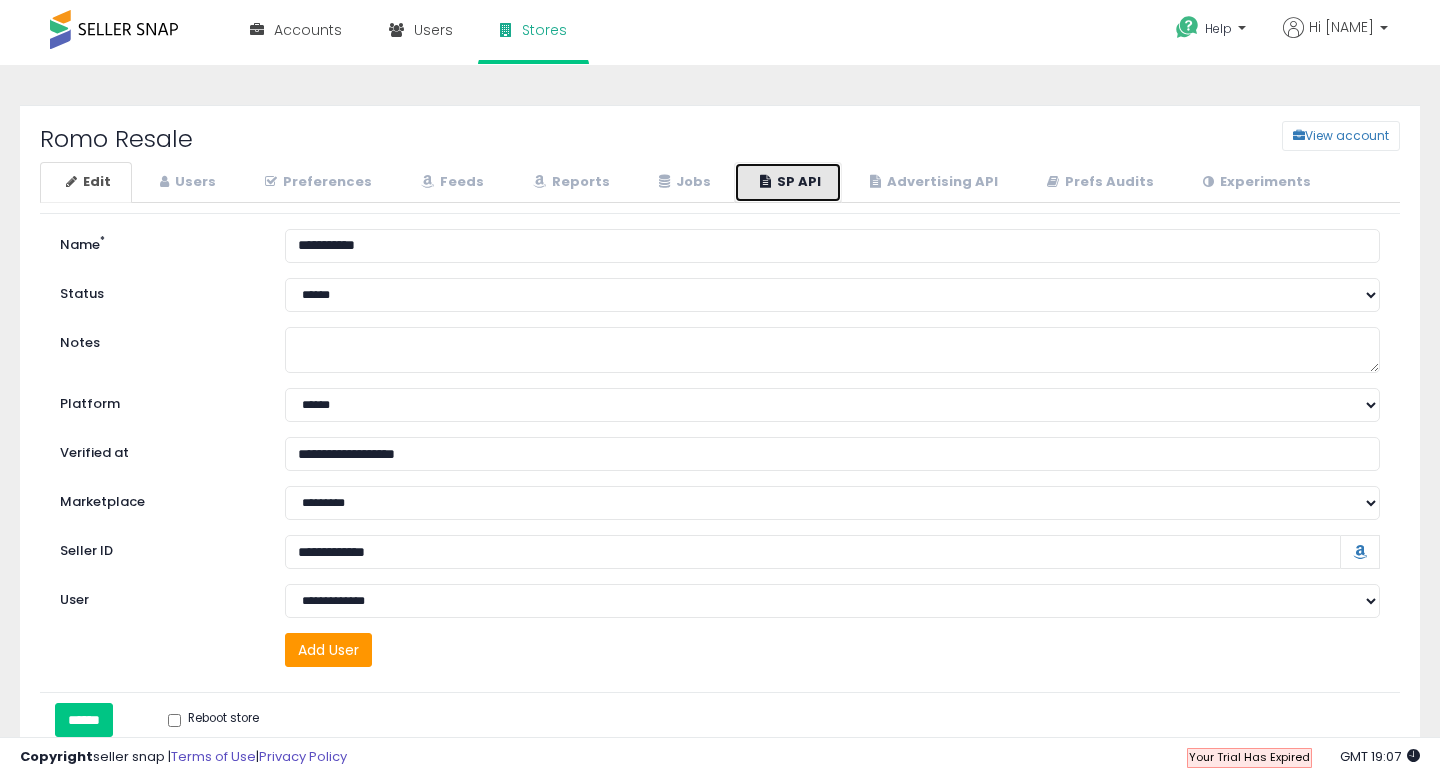 click on "SP API" at bounding box center [788, 182] 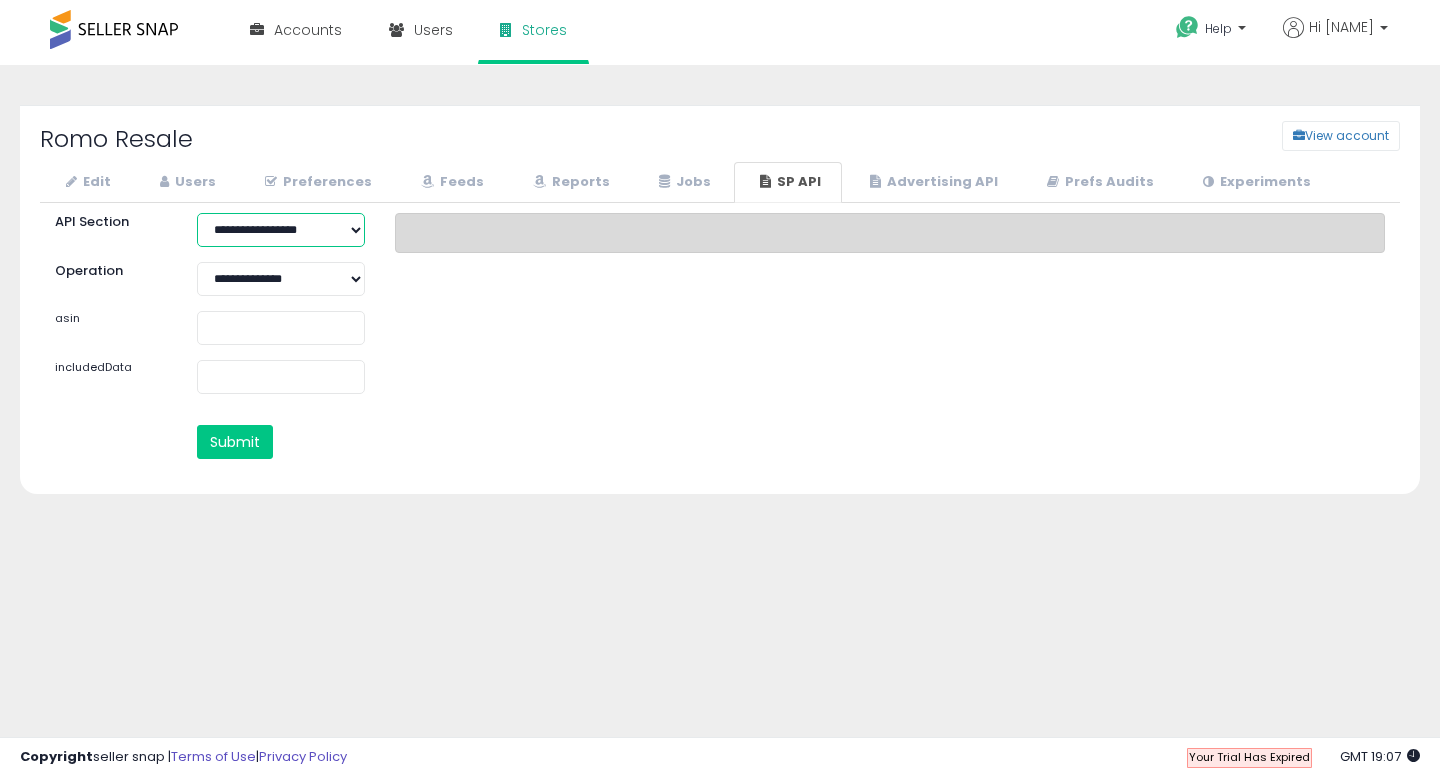 click on "**********" at bounding box center (281, 230) 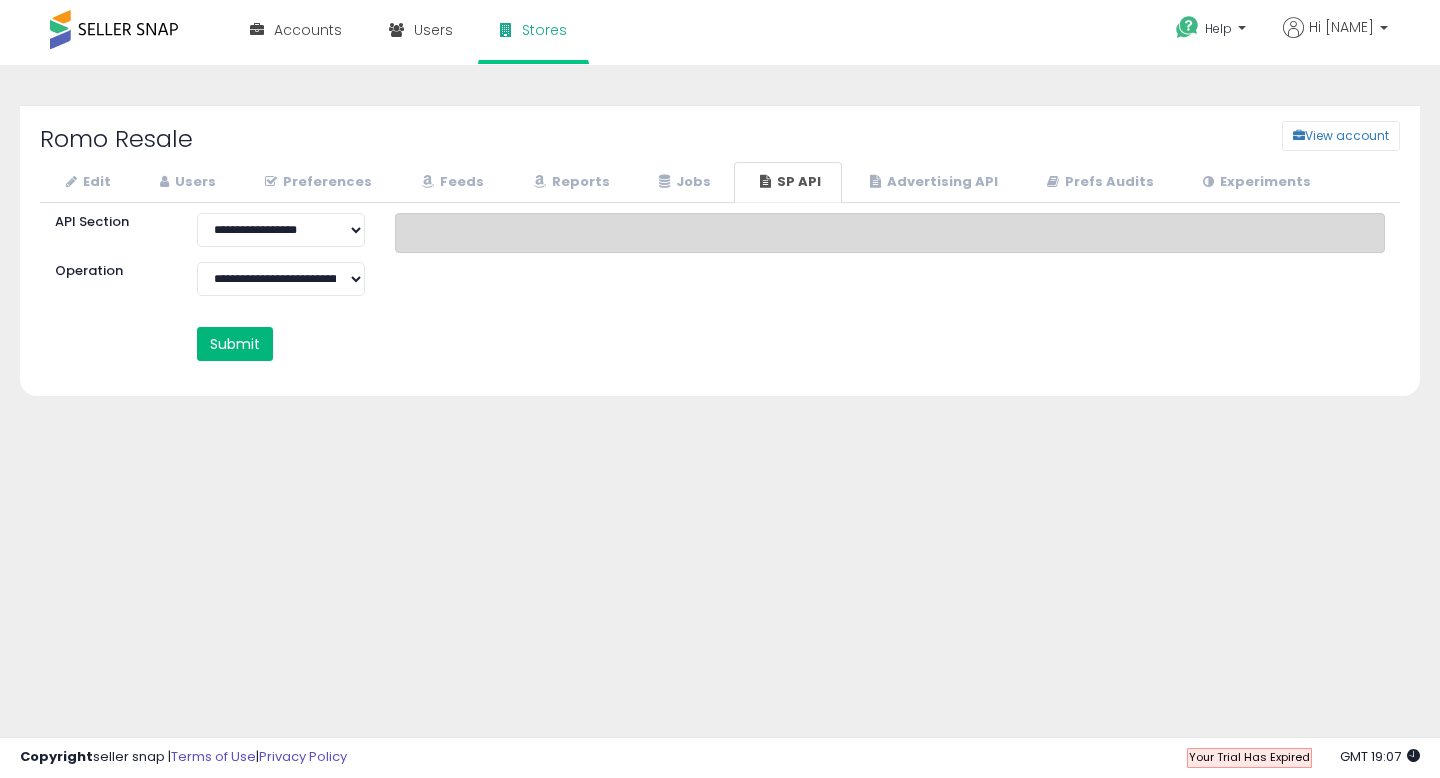 click on "Submit" at bounding box center [235, 344] 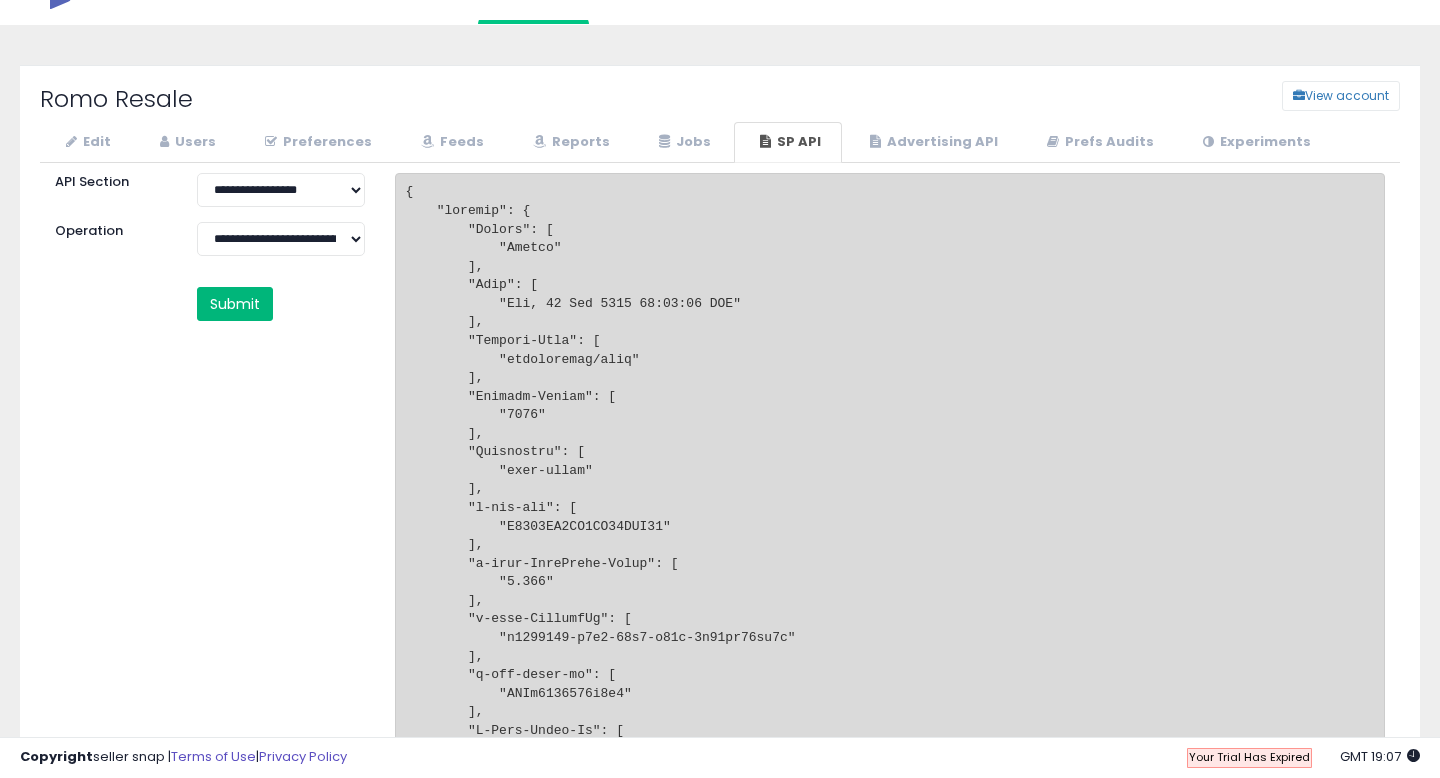 scroll, scrollTop: 0, scrollLeft: 0, axis: both 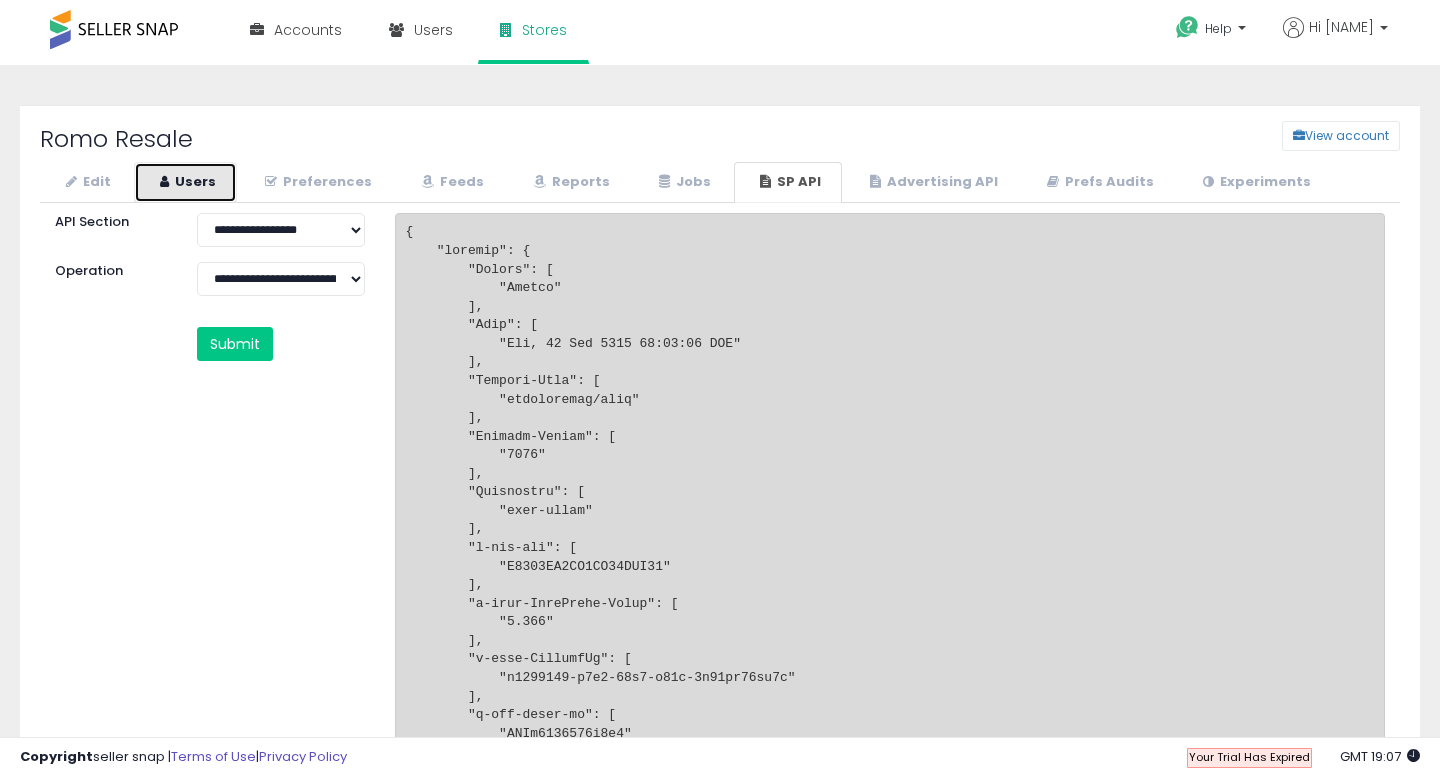 click on "Users" at bounding box center [185, 182] 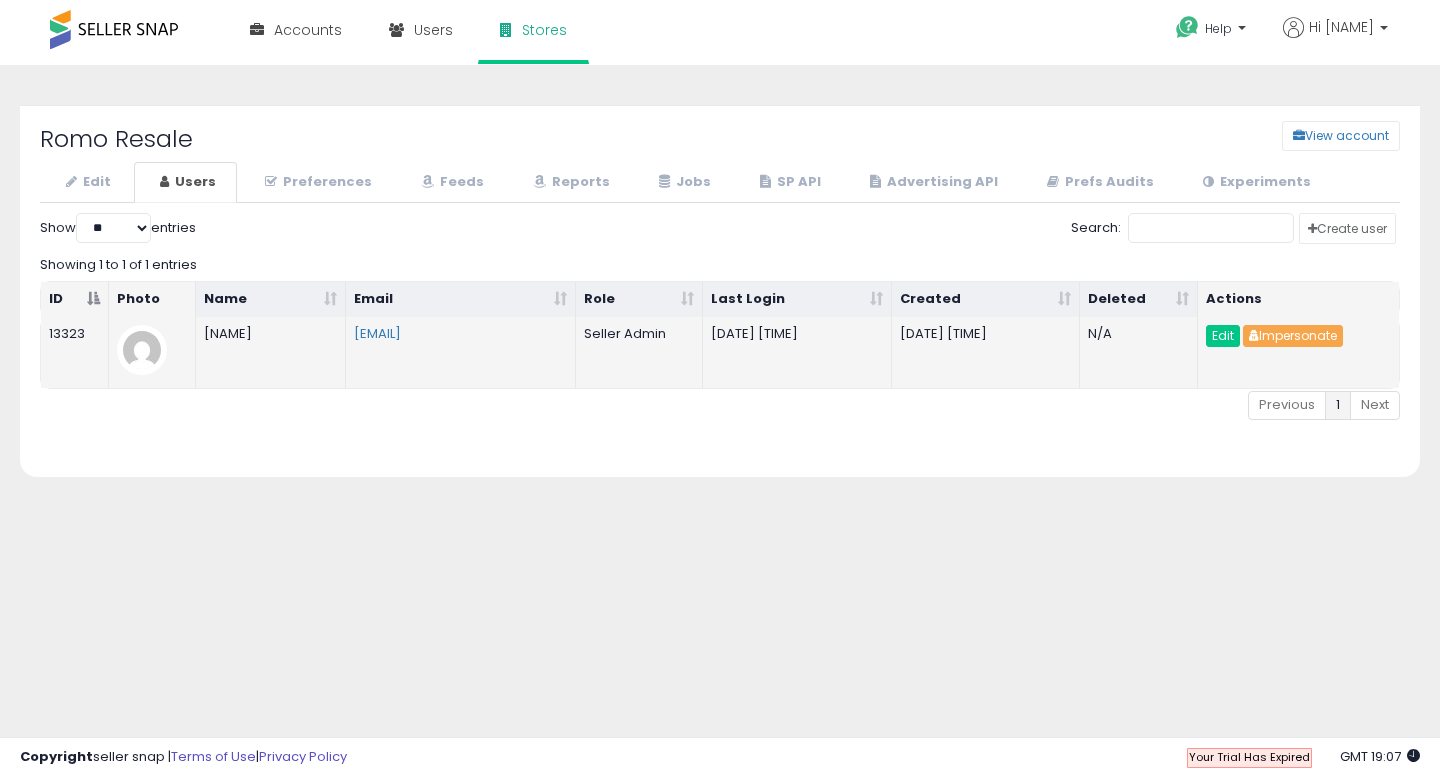 click on "Impersonate" at bounding box center (1293, 336) 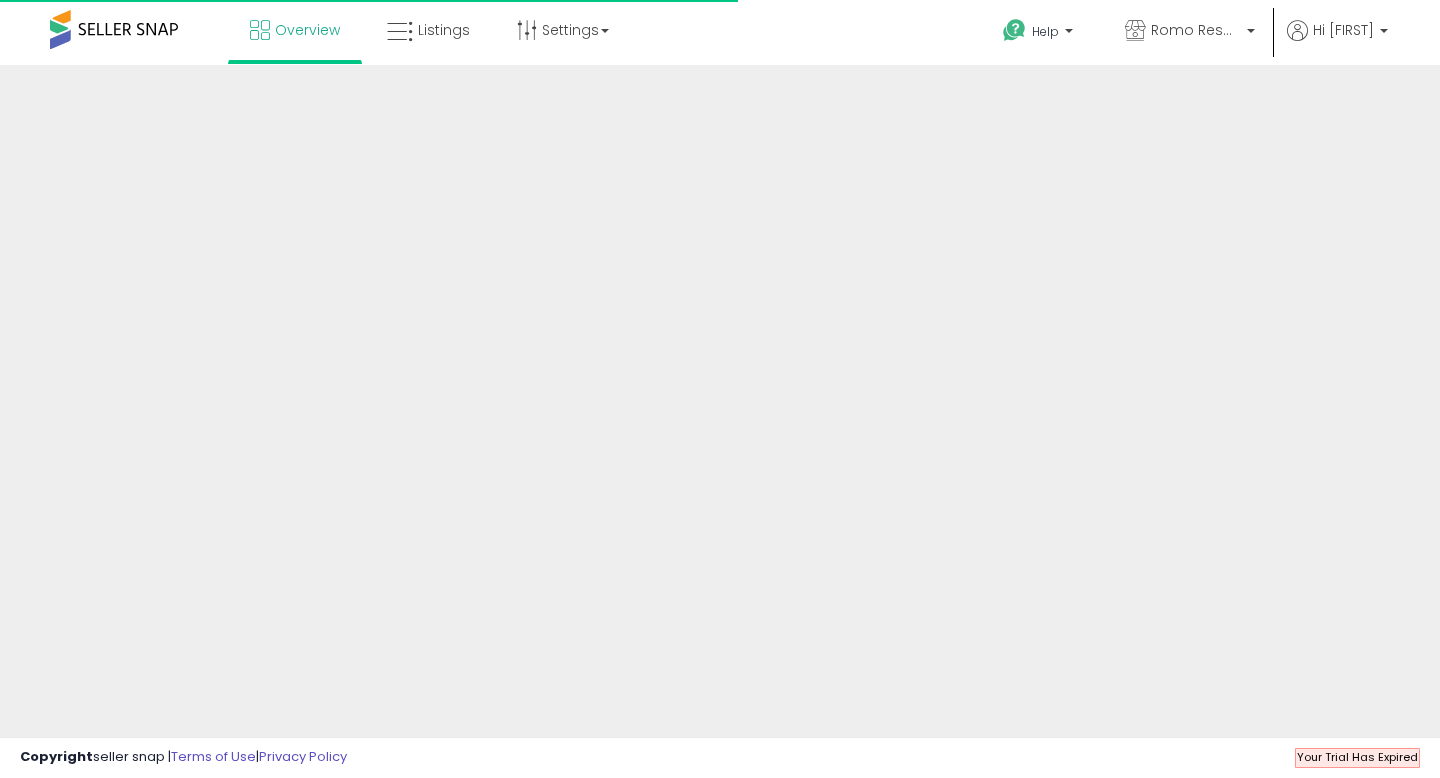 scroll, scrollTop: 0, scrollLeft: 0, axis: both 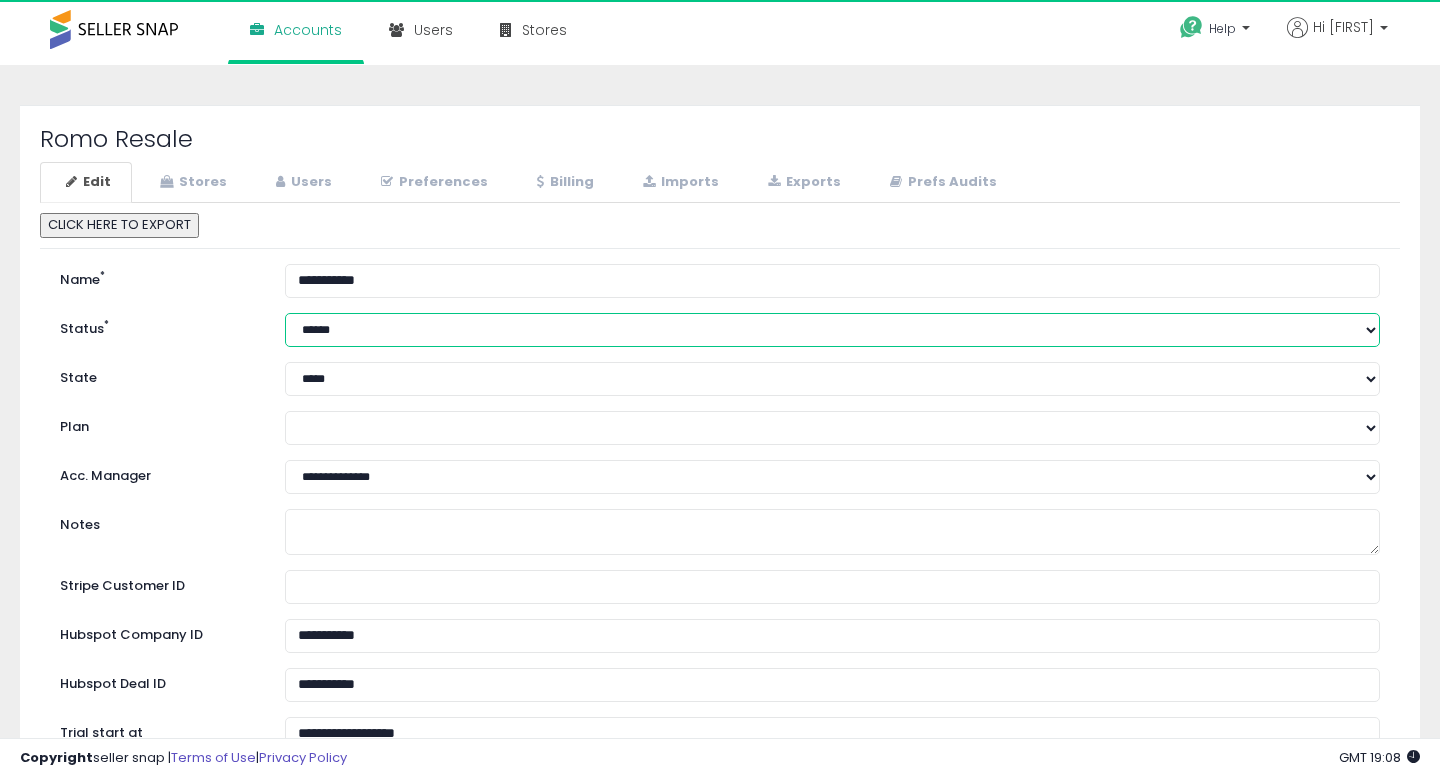 click on "****** ******** *********" at bounding box center (832, 330) 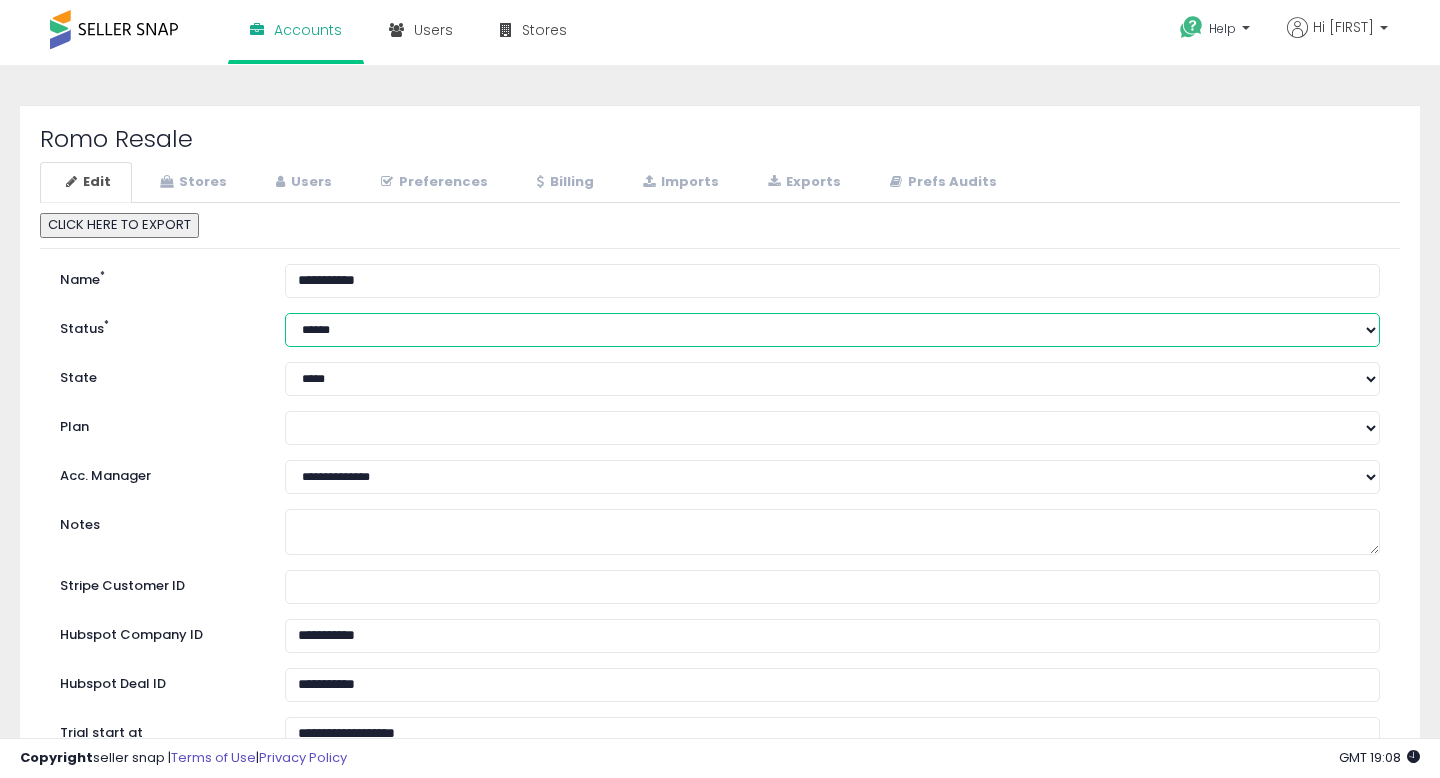 select on "*********" 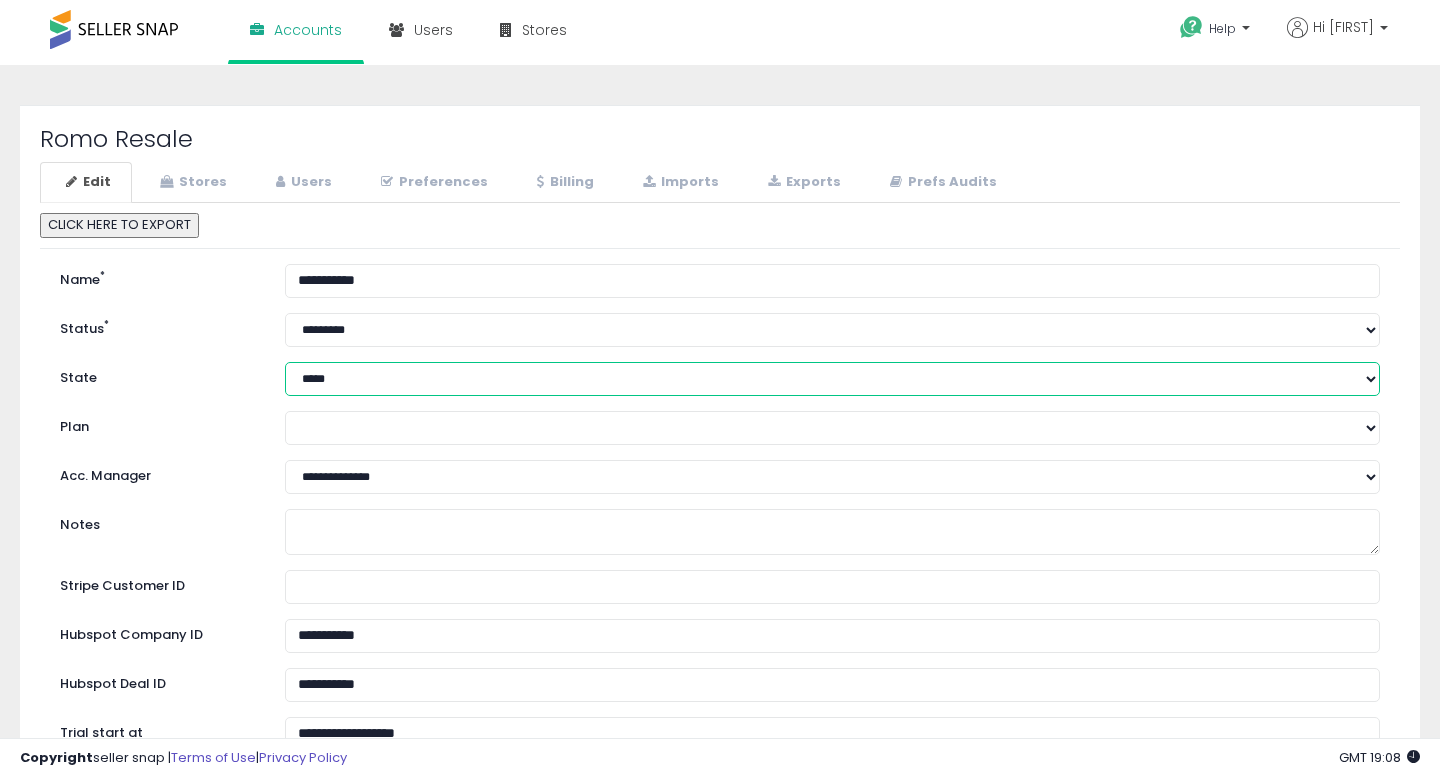 click on "**********" at bounding box center (832, 379) 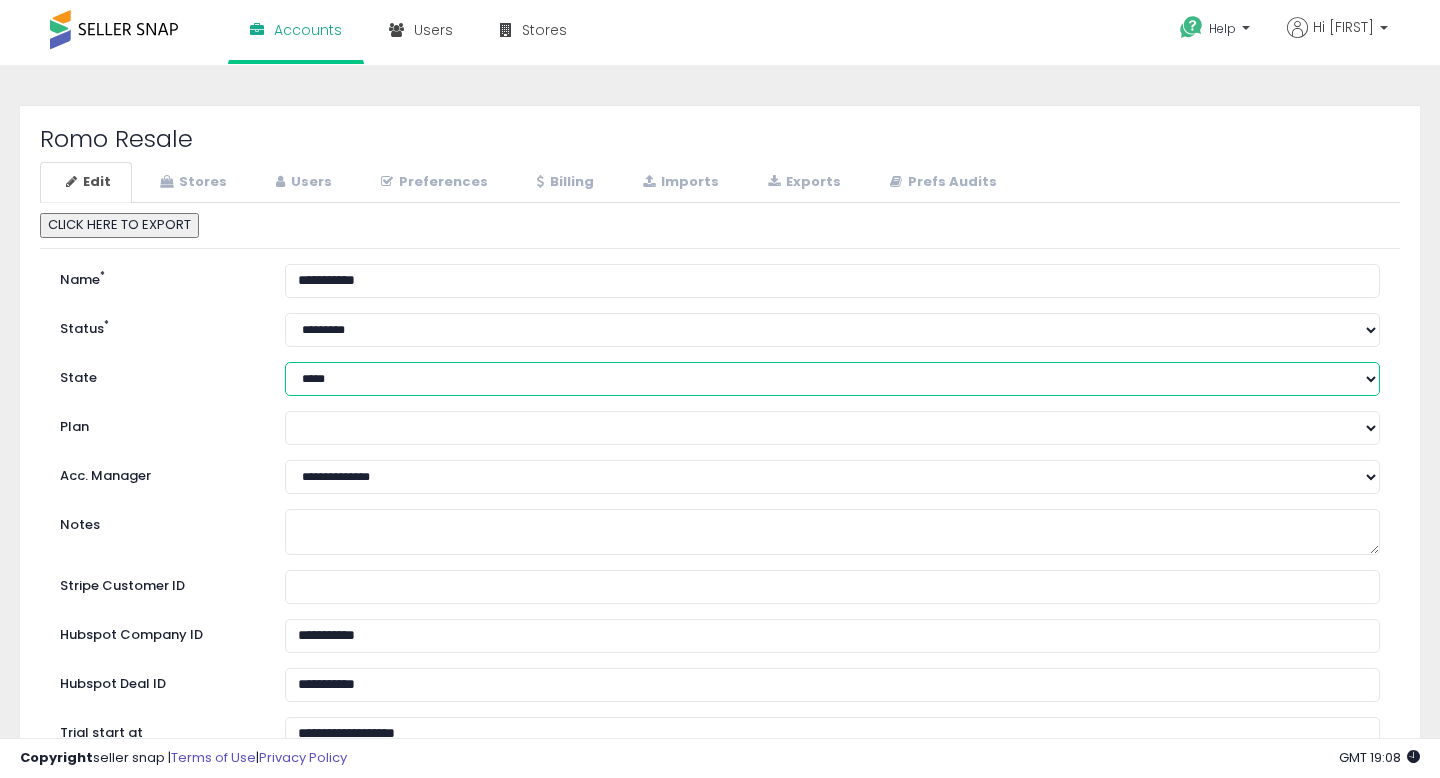 select on "****" 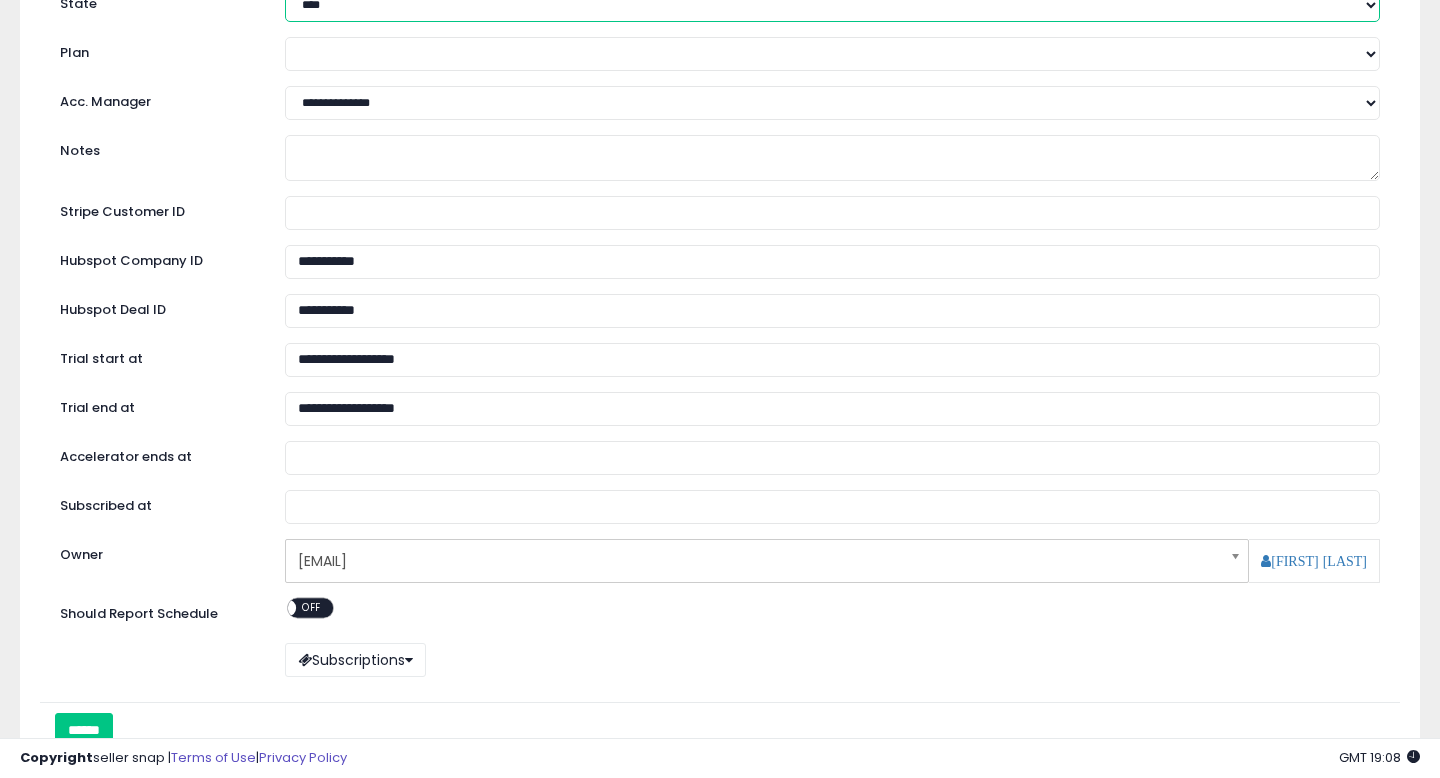 scroll, scrollTop: 528, scrollLeft: 0, axis: vertical 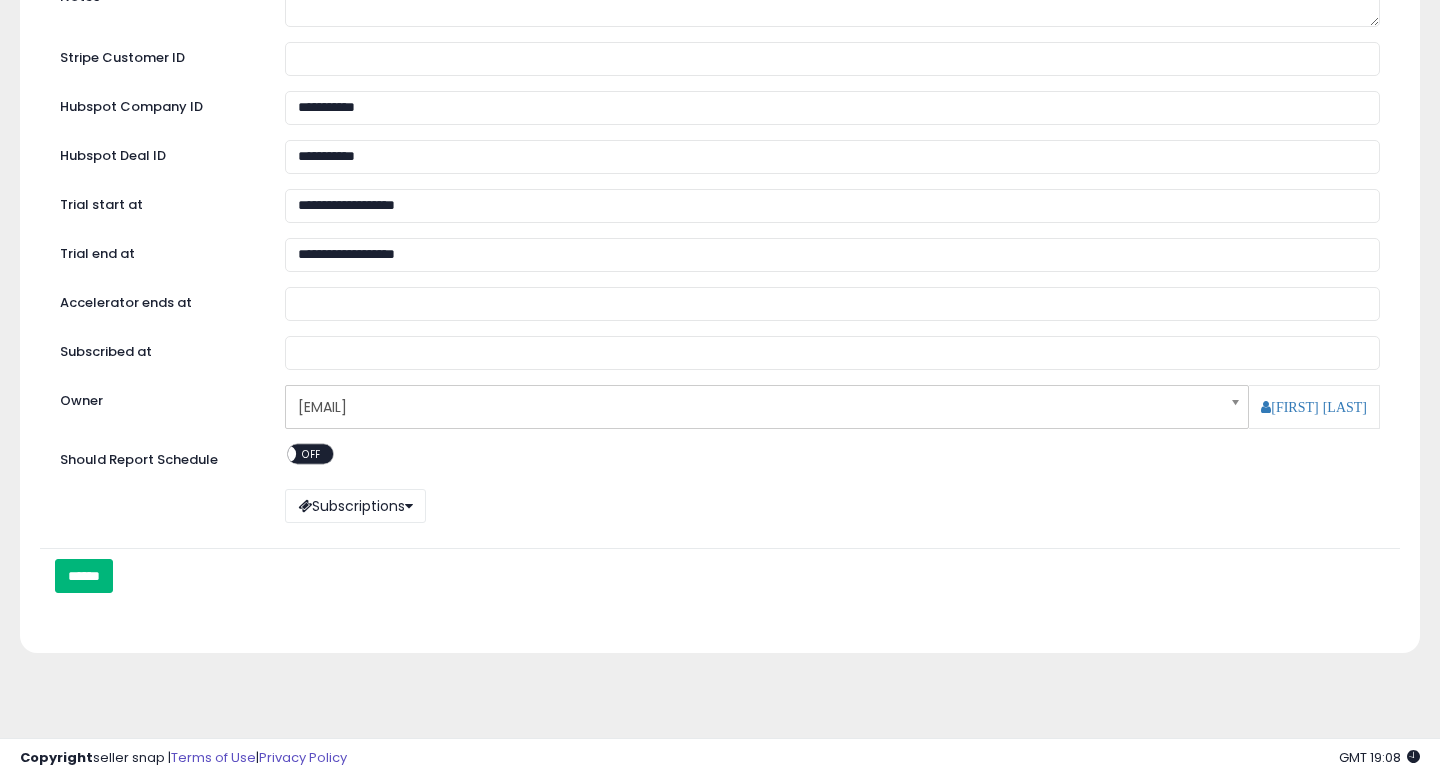 click on "******" at bounding box center (84, 576) 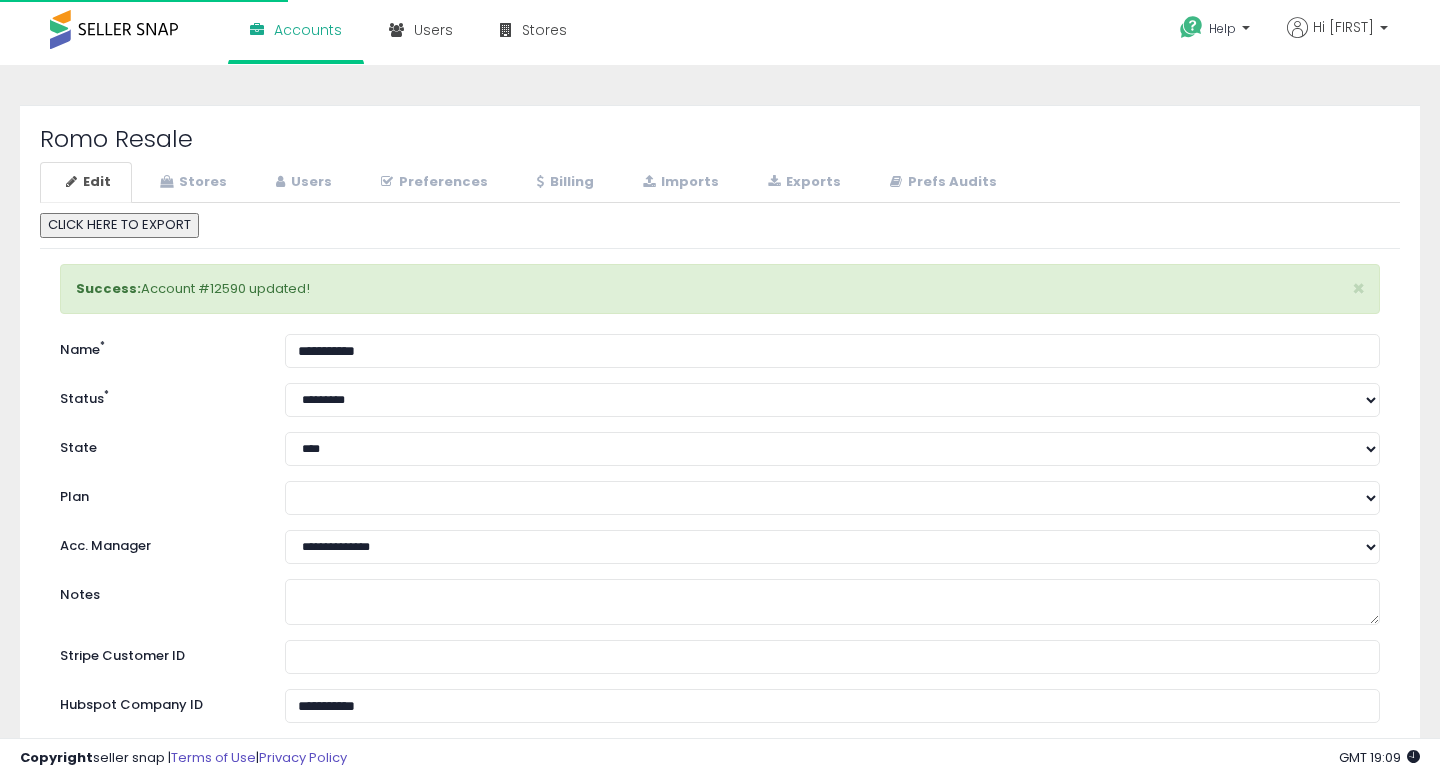 scroll, scrollTop: 0, scrollLeft: 0, axis: both 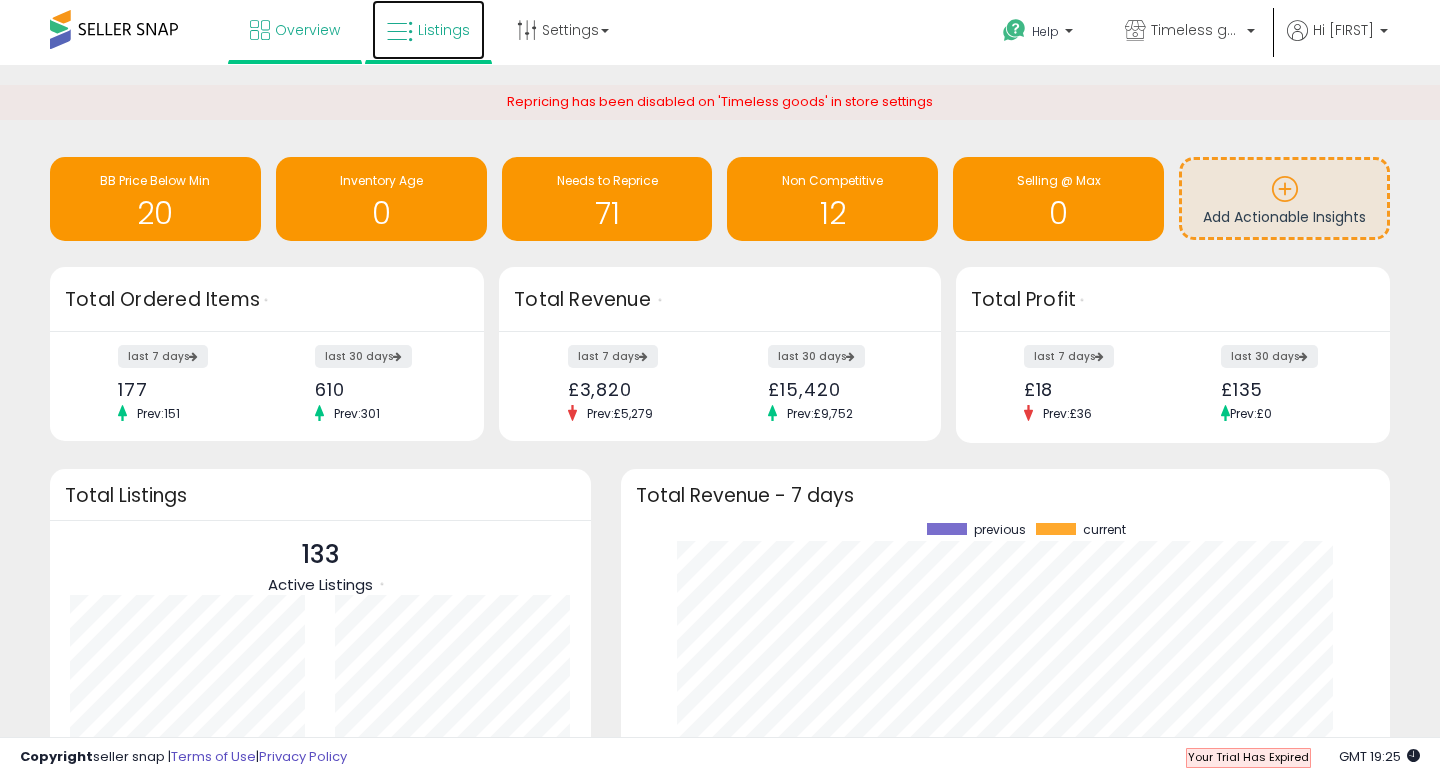 click on "Listings" at bounding box center (428, 30) 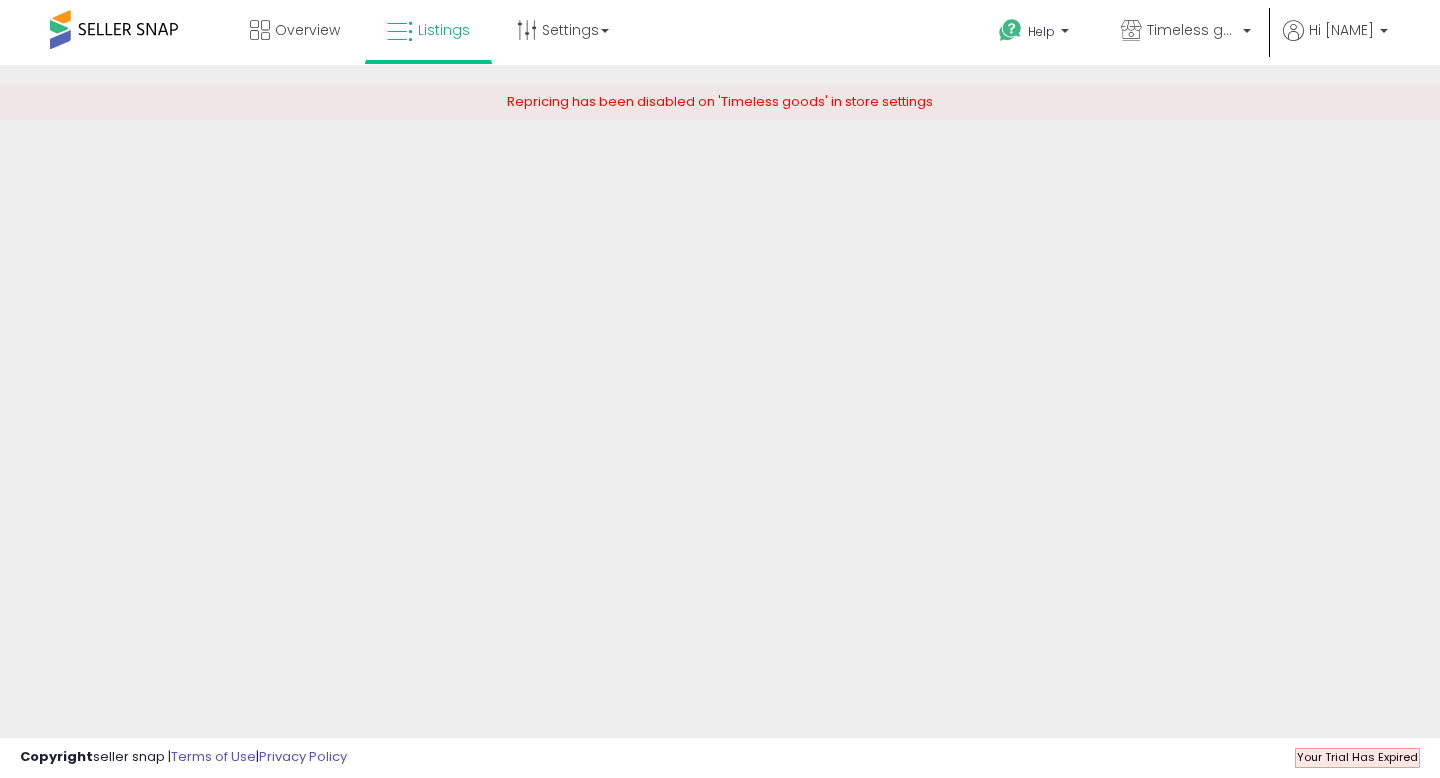 scroll, scrollTop: 0, scrollLeft: 0, axis: both 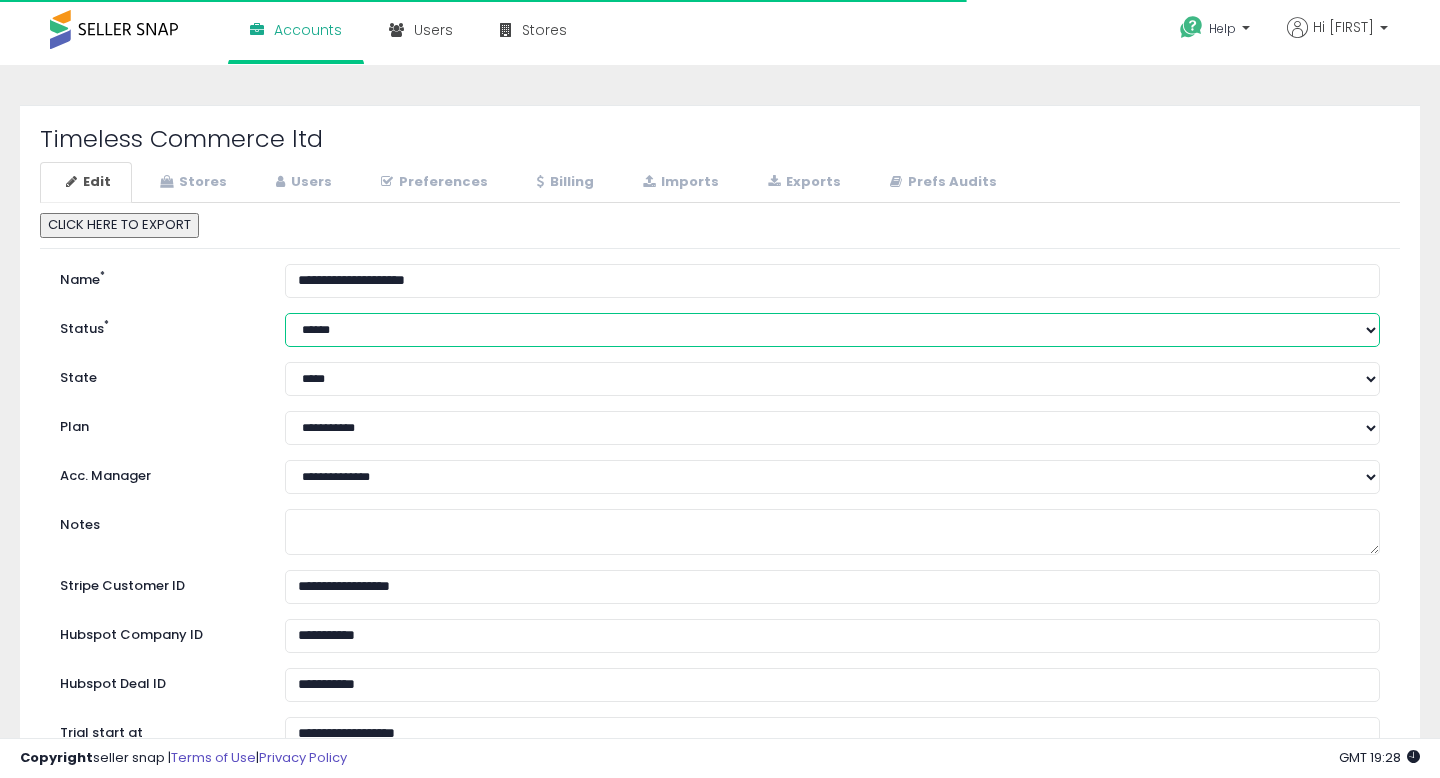click on "****** ******** *********" at bounding box center (832, 330) 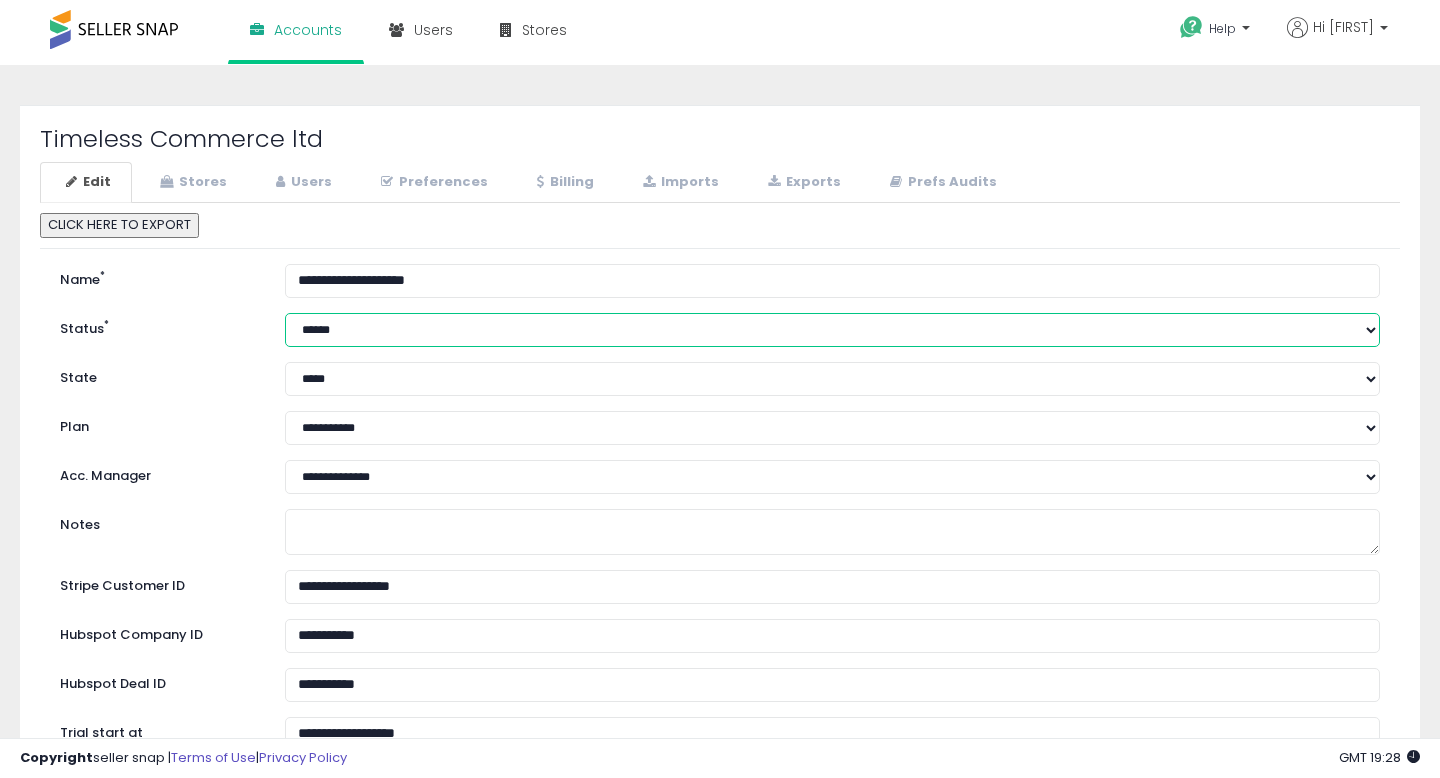 select on "*********" 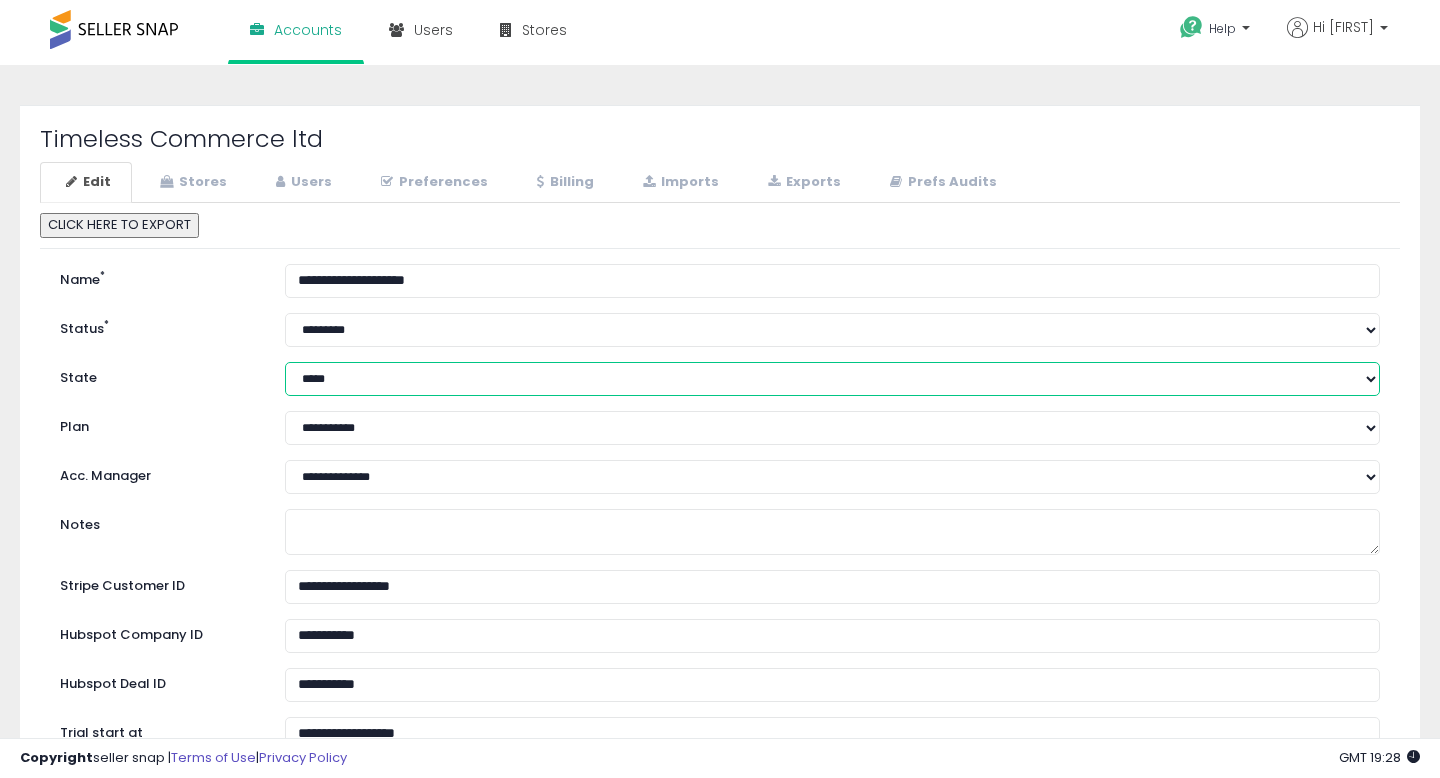 click on "**********" at bounding box center [832, 379] 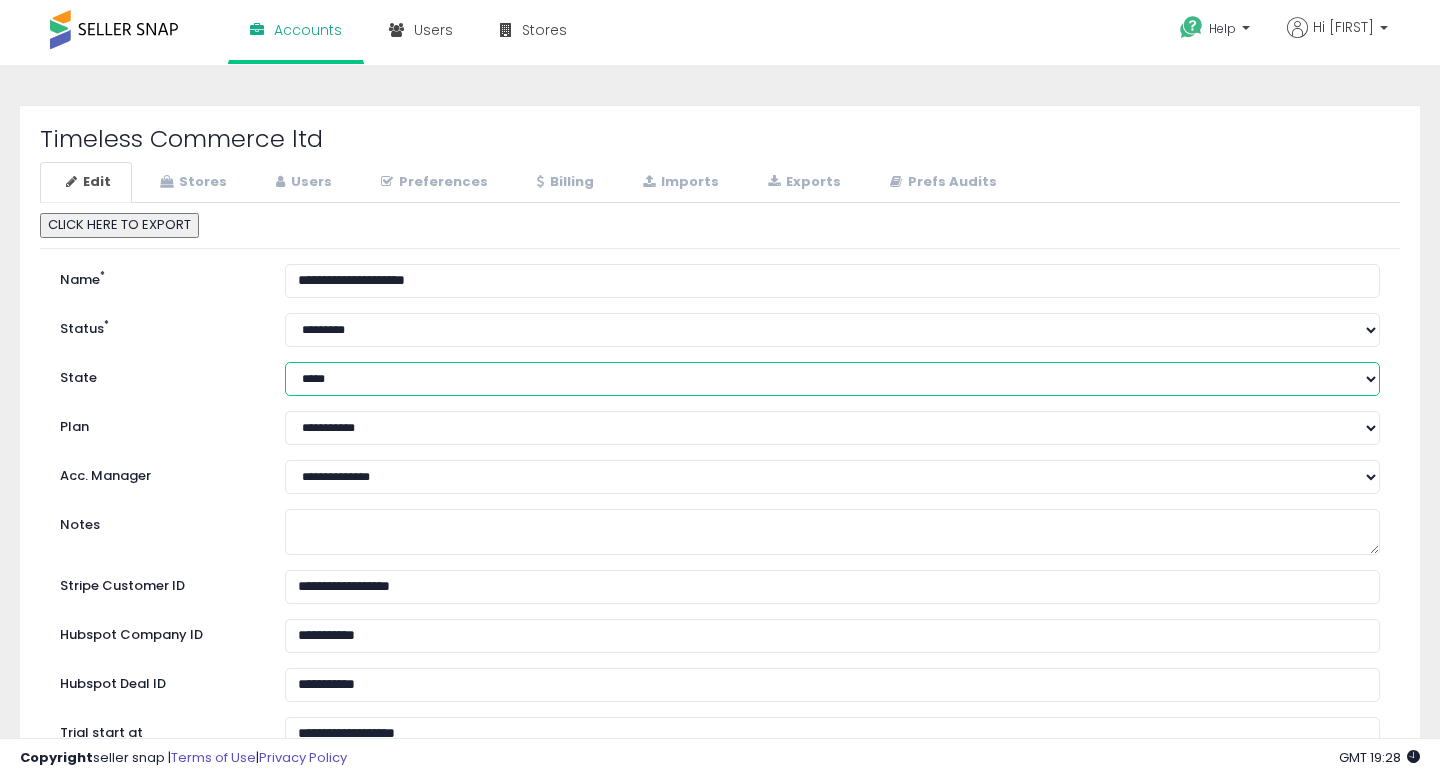 select on "****" 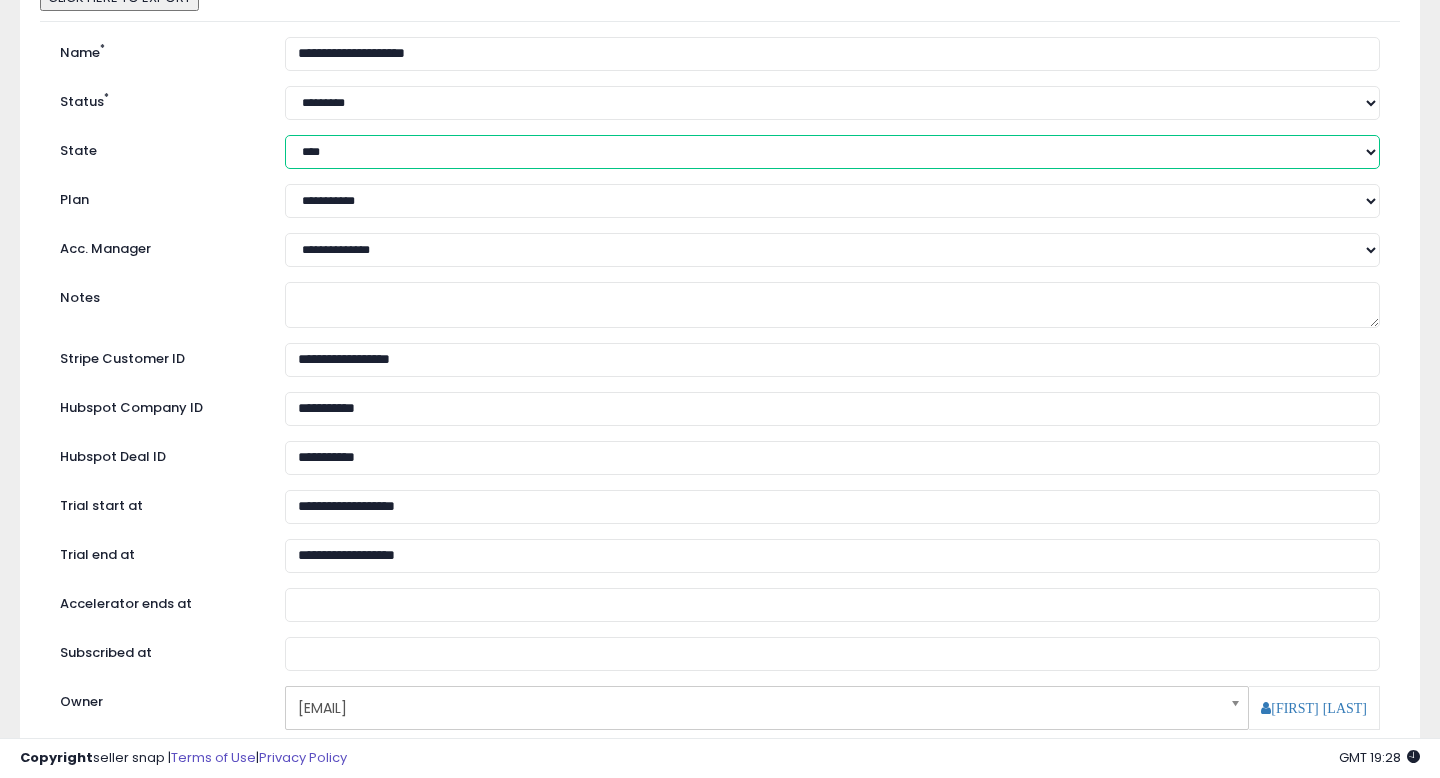 scroll, scrollTop: 528, scrollLeft: 0, axis: vertical 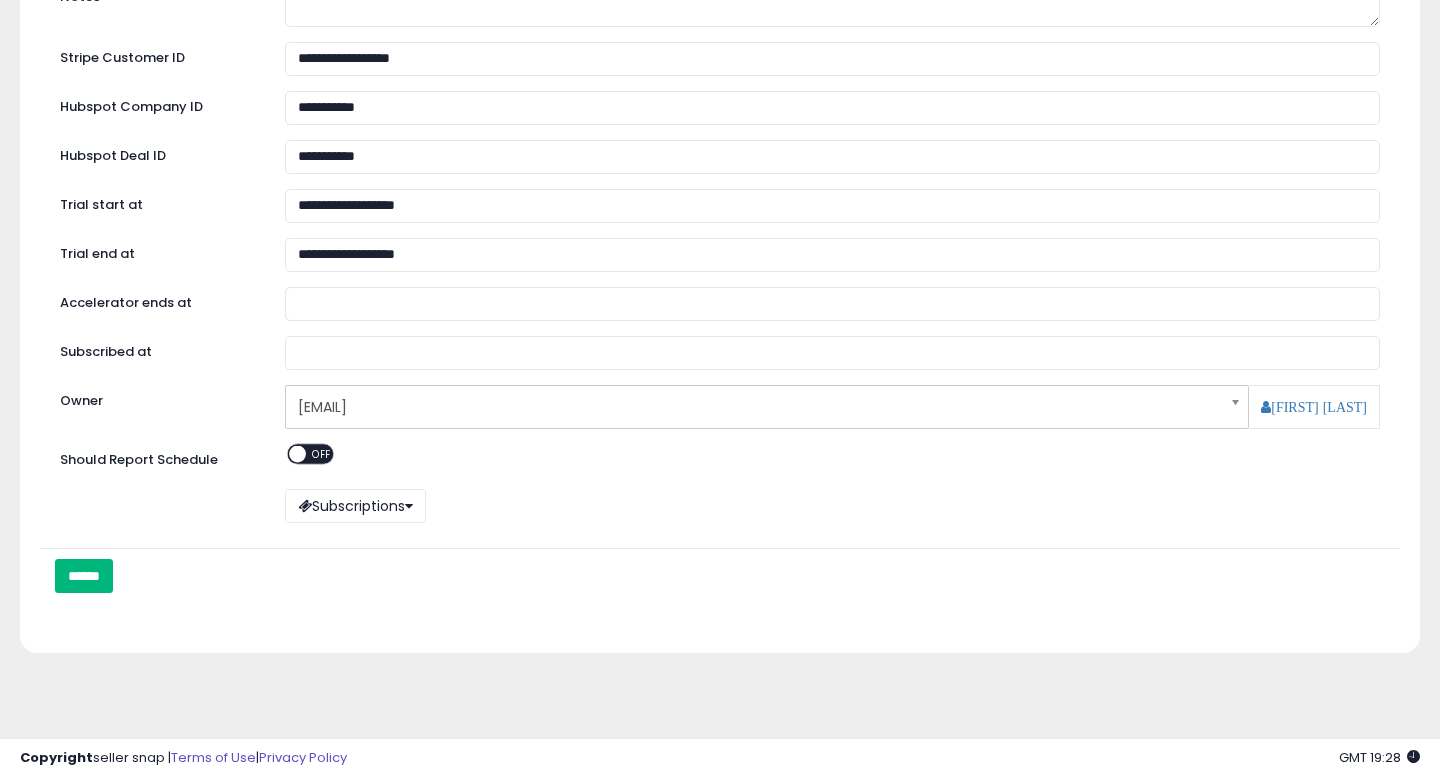 click on "******" at bounding box center [84, 576] 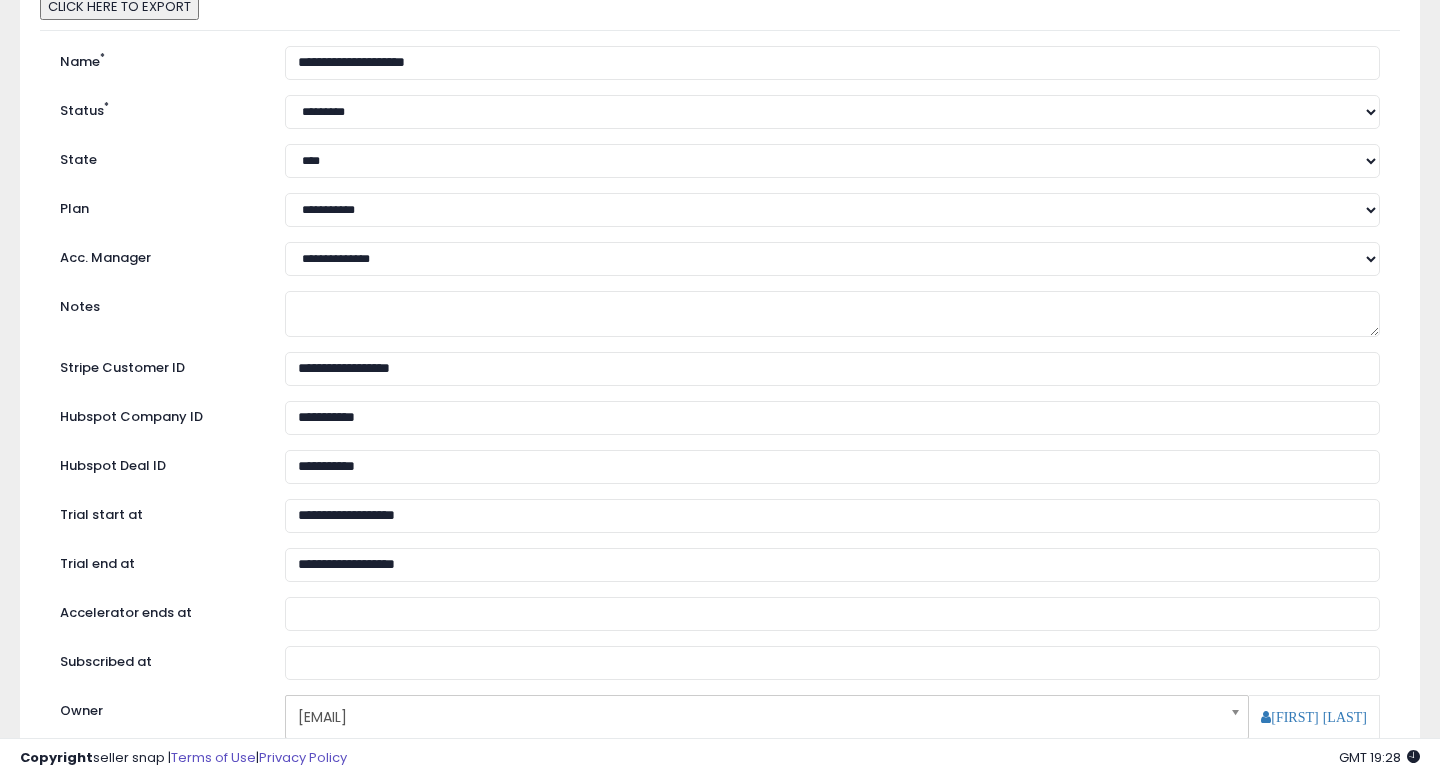 scroll, scrollTop: 0, scrollLeft: 0, axis: both 